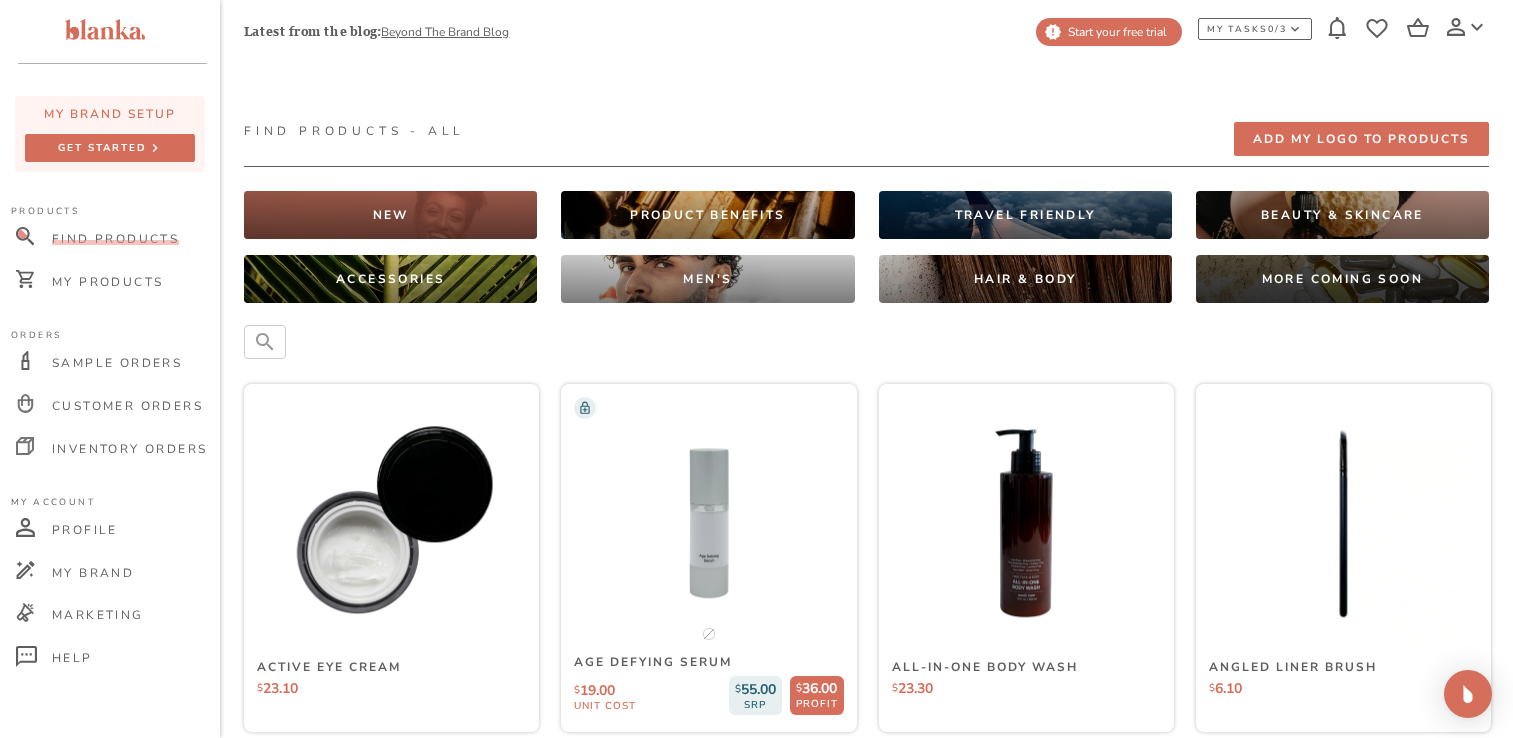 scroll, scrollTop: 0, scrollLeft: 0, axis: both 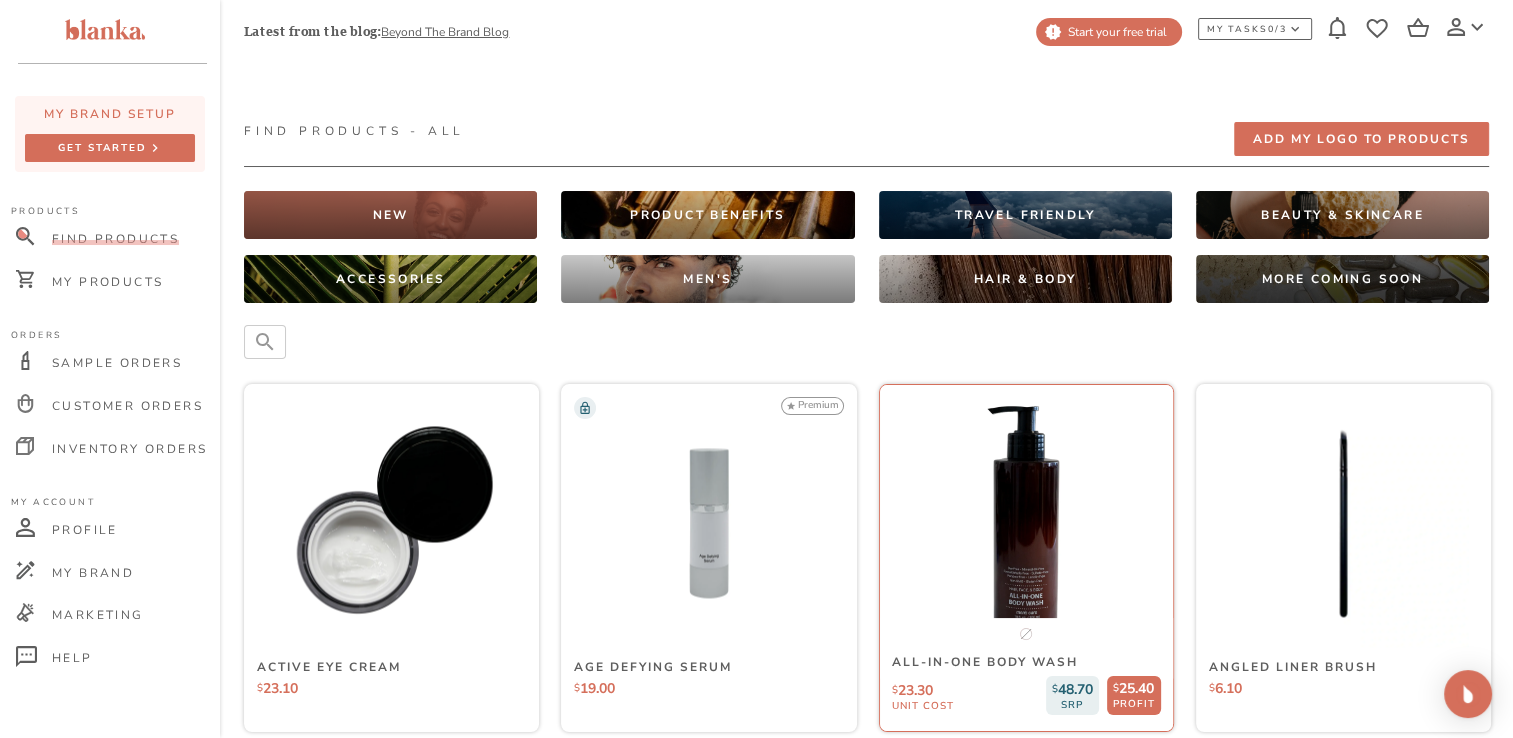 click at bounding box center (391, 523) 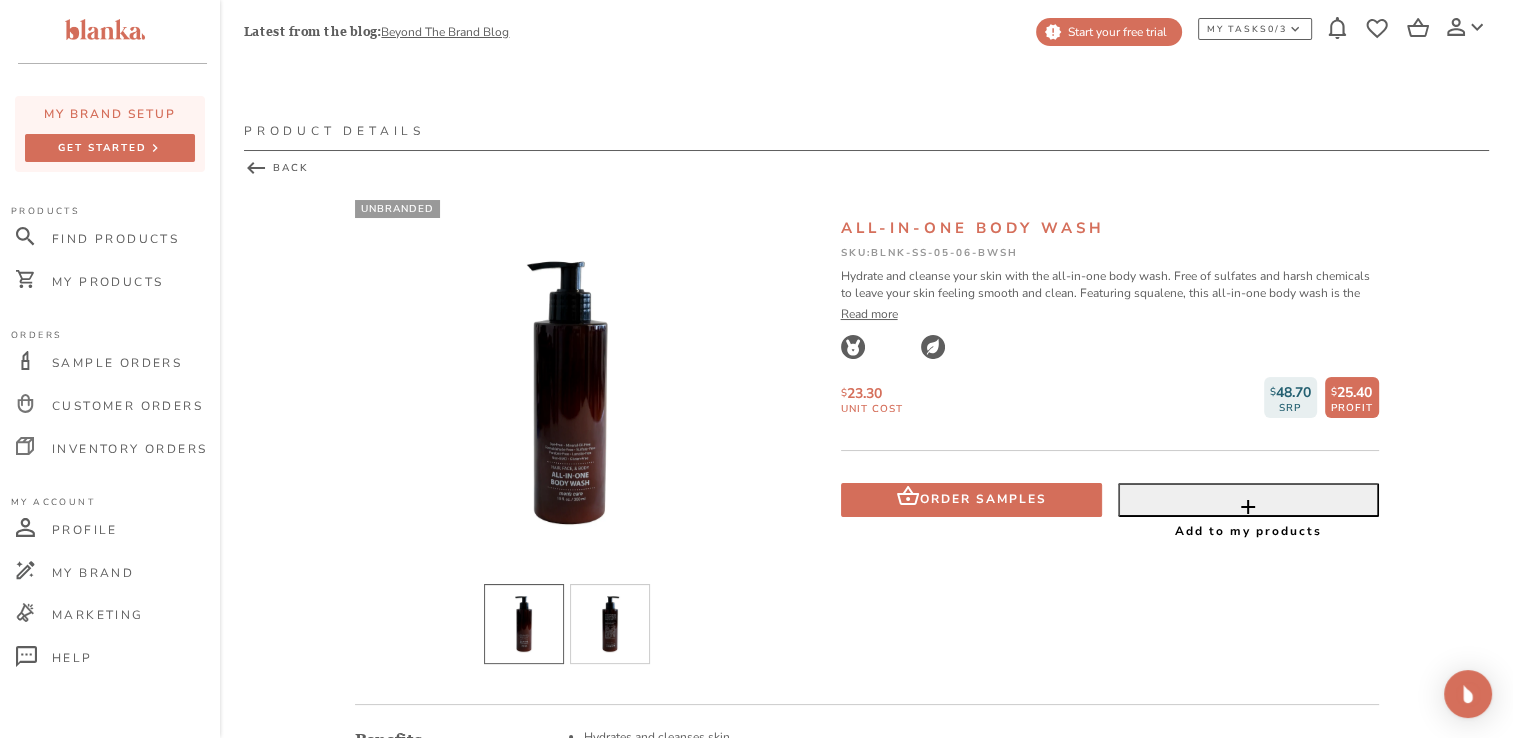 drag, startPoint x: 585, startPoint y: 389, endPoint x: 568, endPoint y: 497, distance: 109.32977 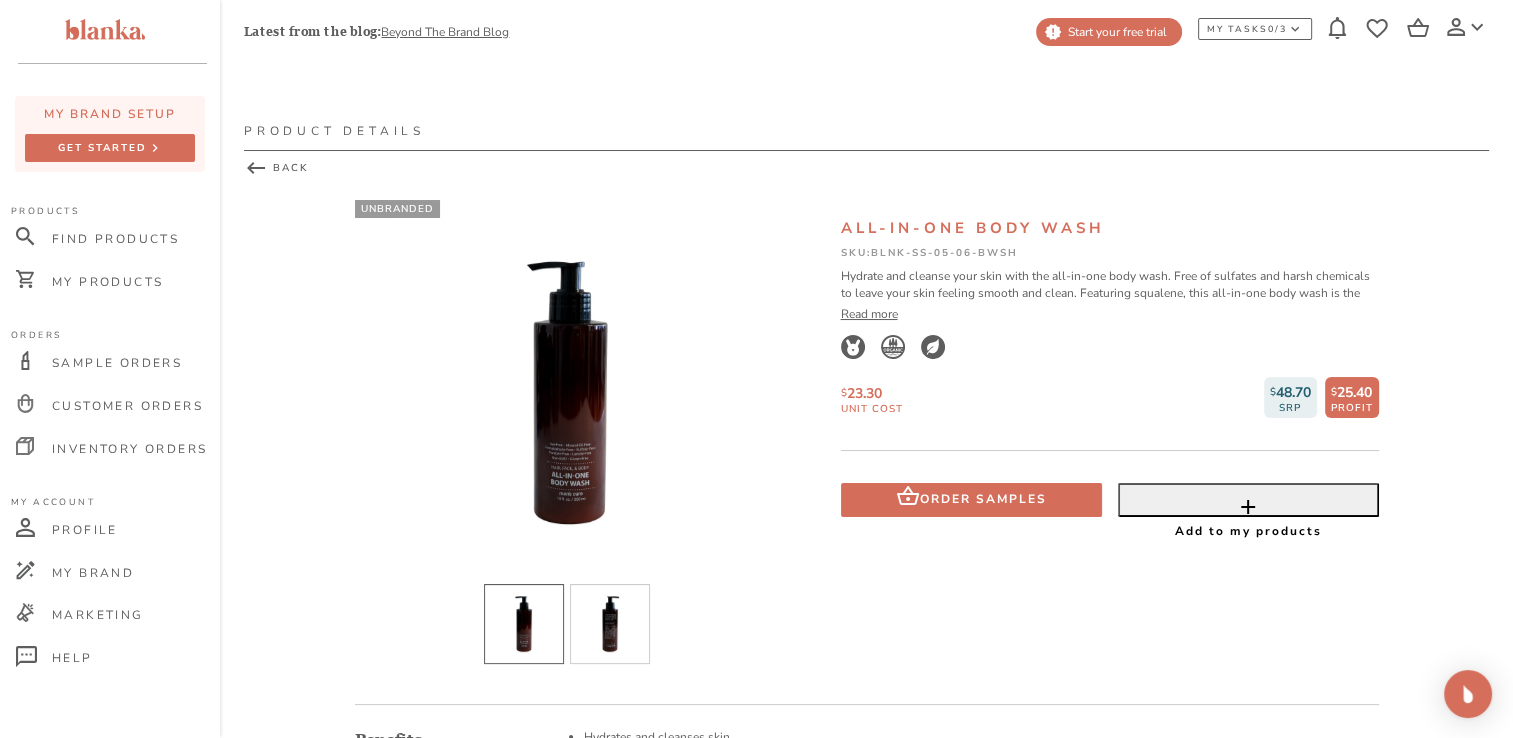 click at bounding box center (570, 393) 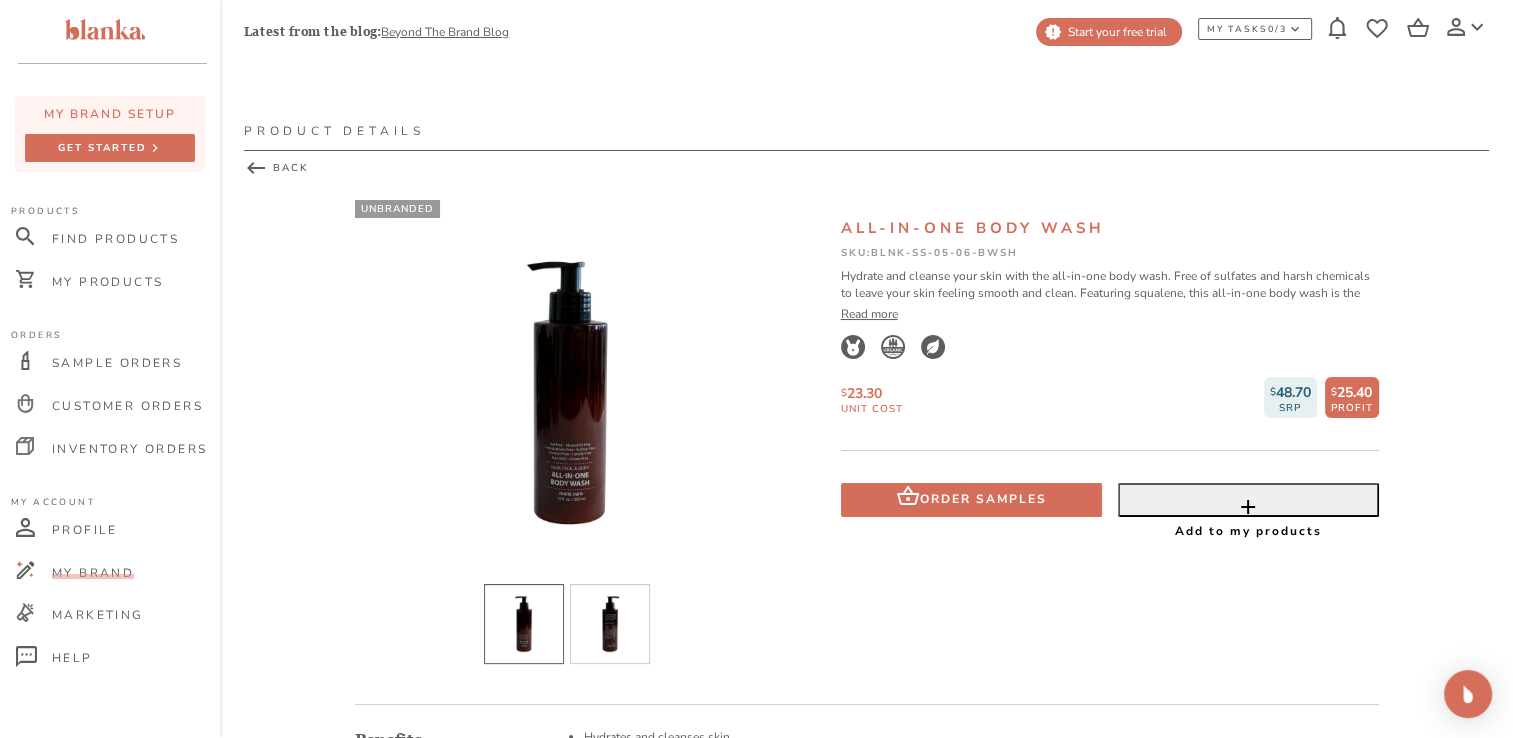 click on "My Brand" at bounding box center (113, 574) 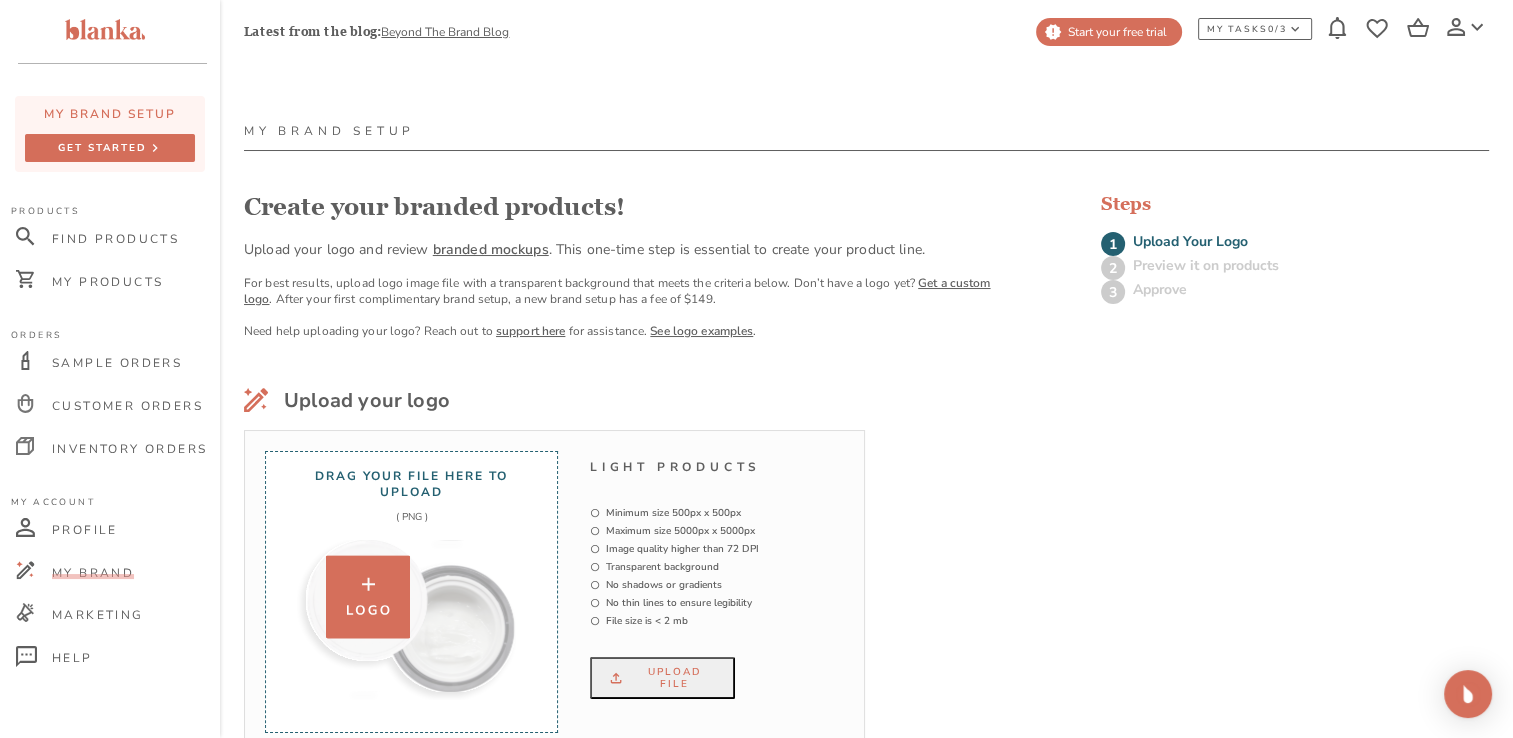 click at bounding box center (406, 620) 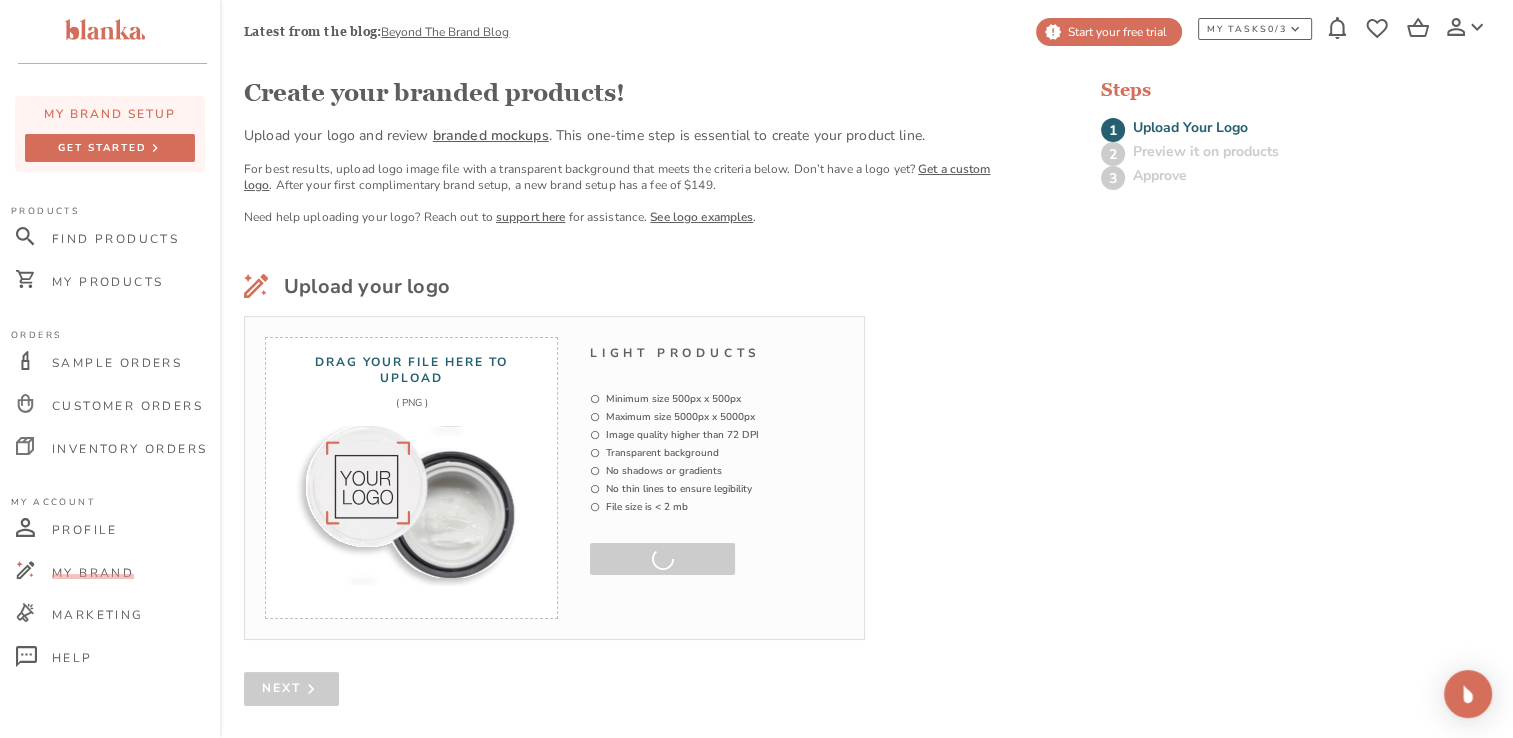 scroll, scrollTop: 126, scrollLeft: 0, axis: vertical 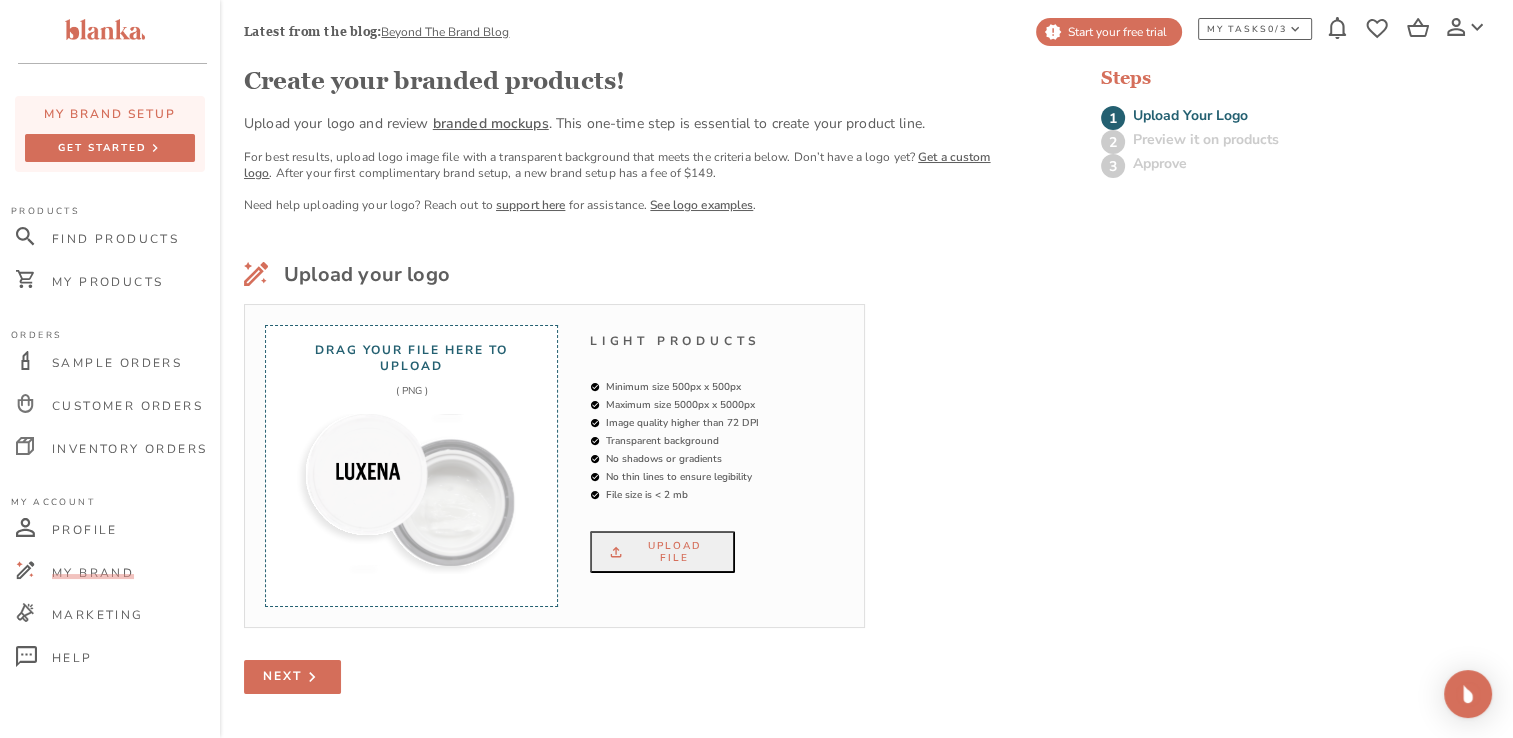 click at bounding box center (368, 471) 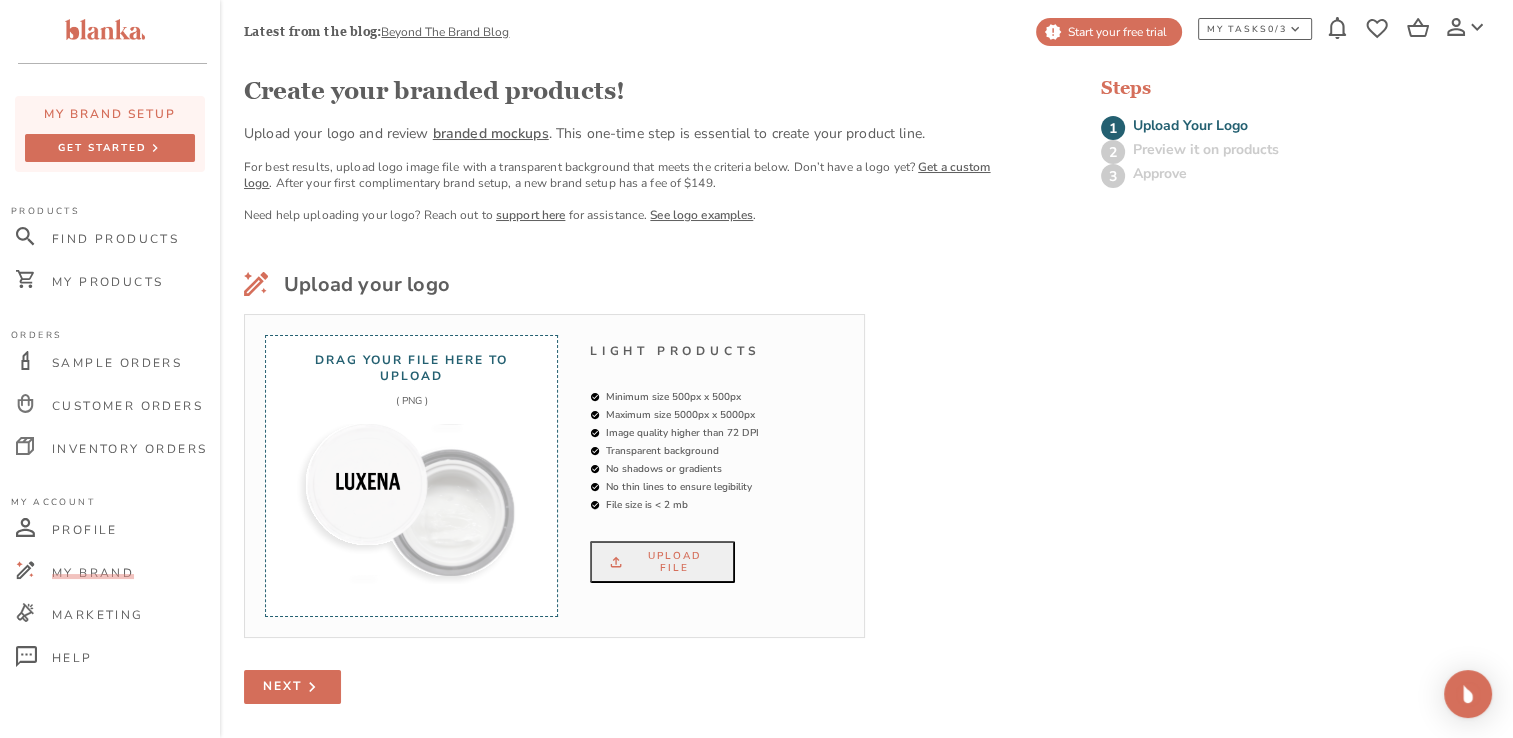 scroll, scrollTop: 126, scrollLeft: 0, axis: vertical 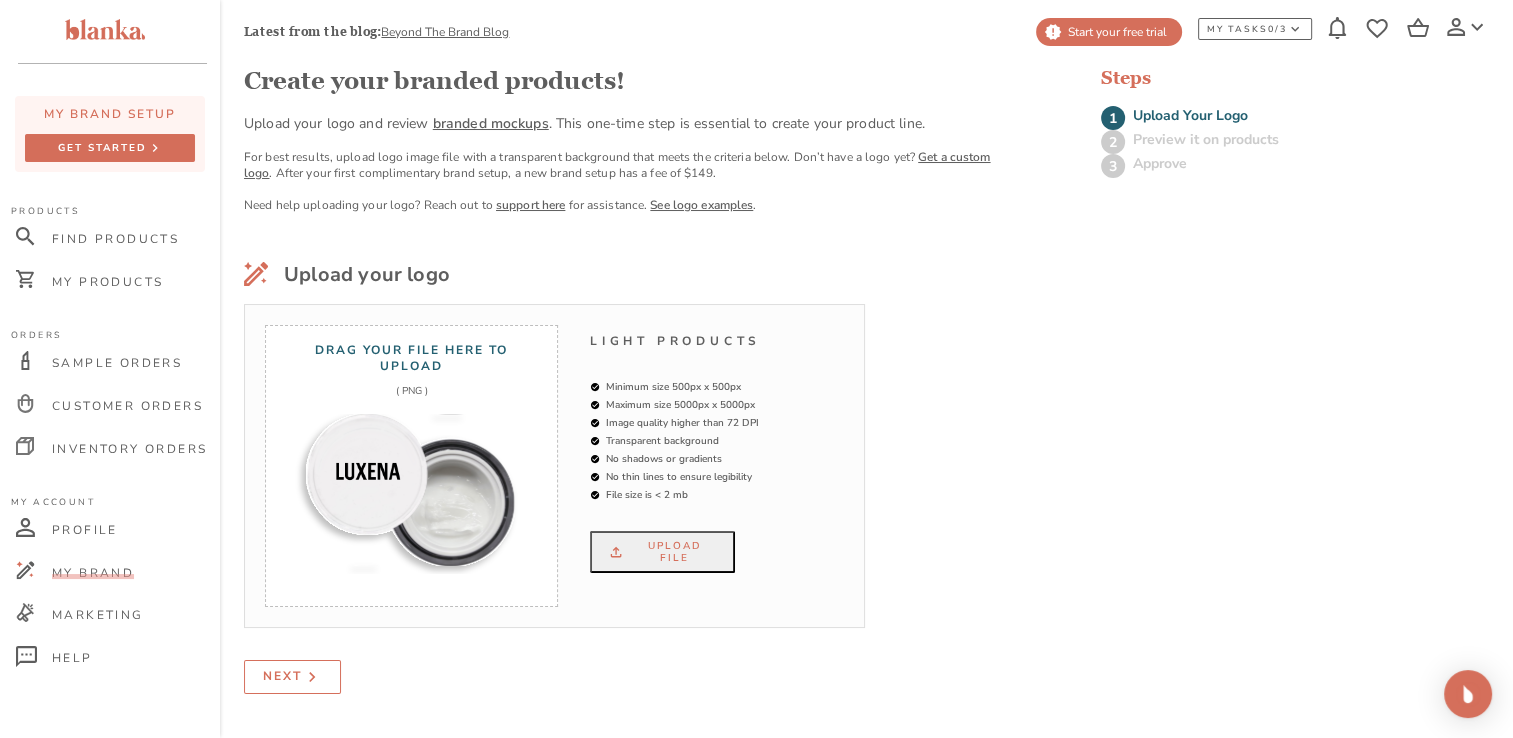click on "Next" at bounding box center [292, 677] 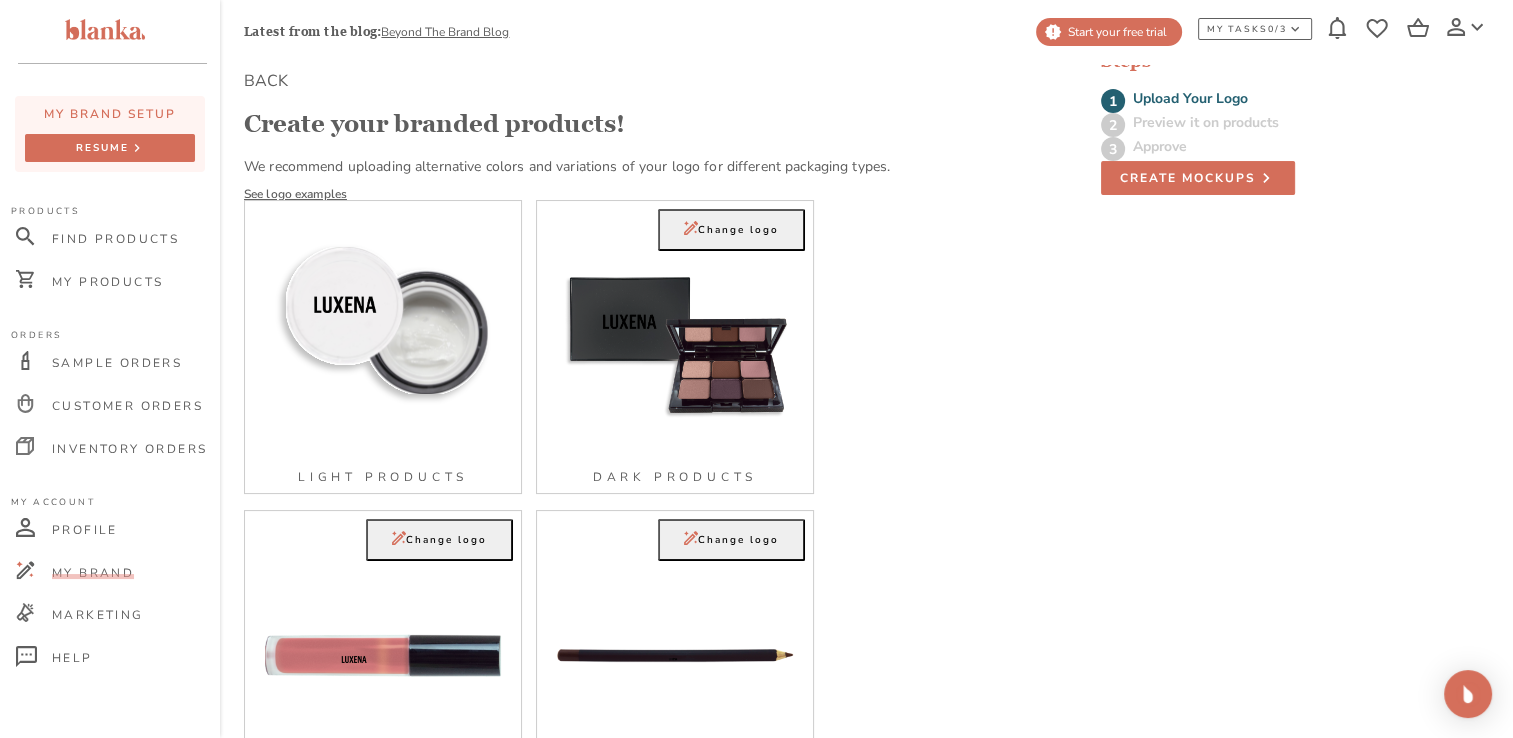 scroll, scrollTop: 142, scrollLeft: 0, axis: vertical 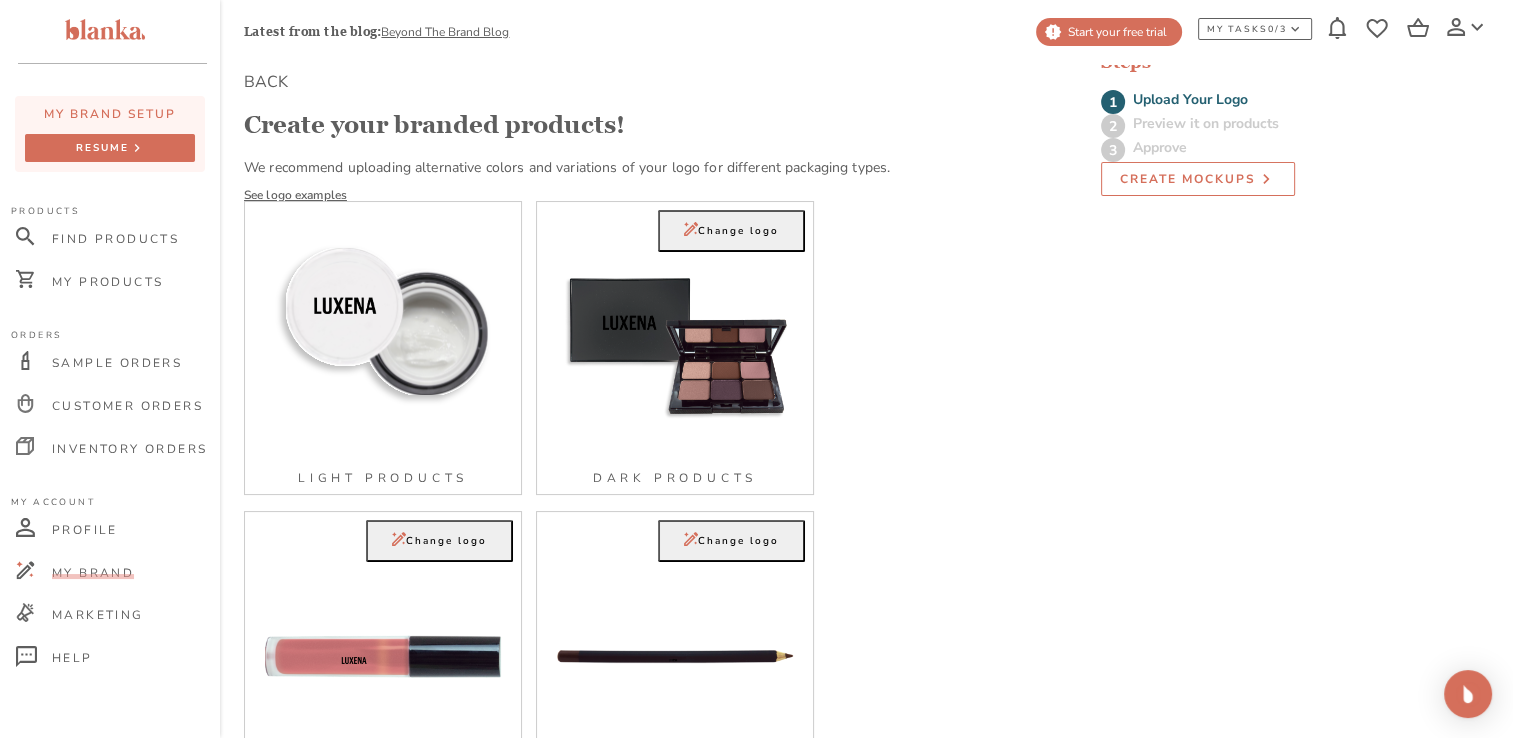 click on "Create Mockups" at bounding box center [1188, 179] 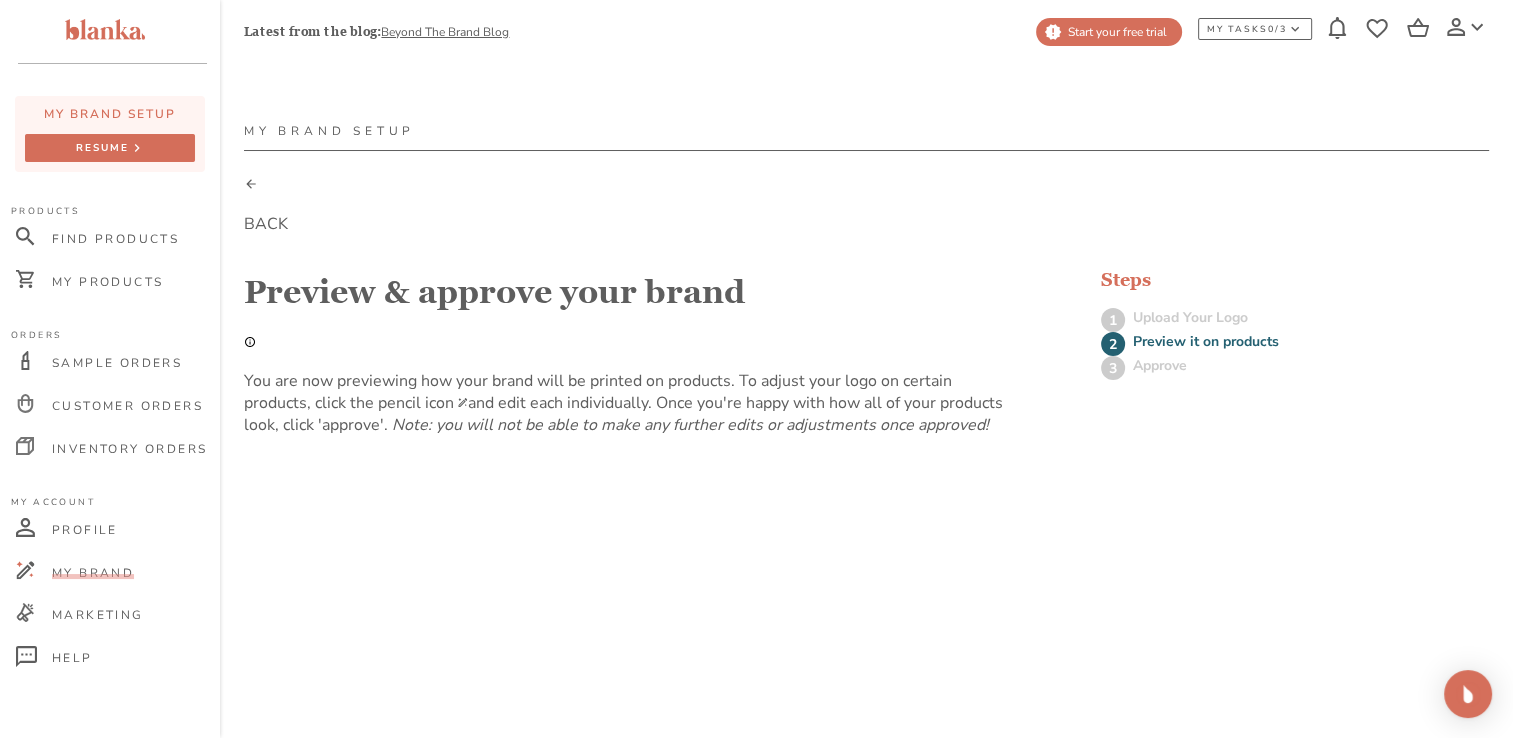 scroll, scrollTop: 50, scrollLeft: 0, axis: vertical 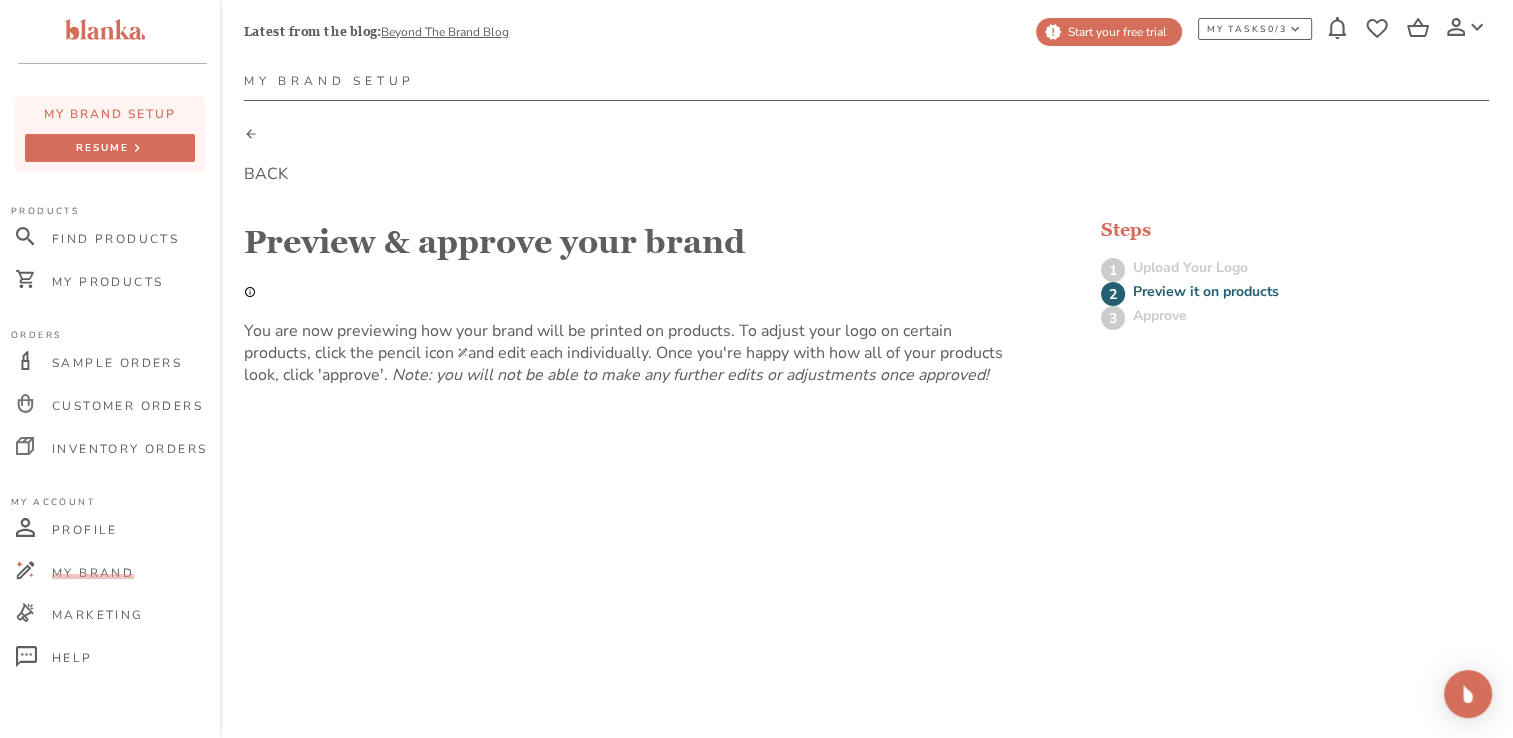 drag, startPoint x: 866, startPoint y: 321, endPoint x: 765, endPoint y: 289, distance: 105.9481 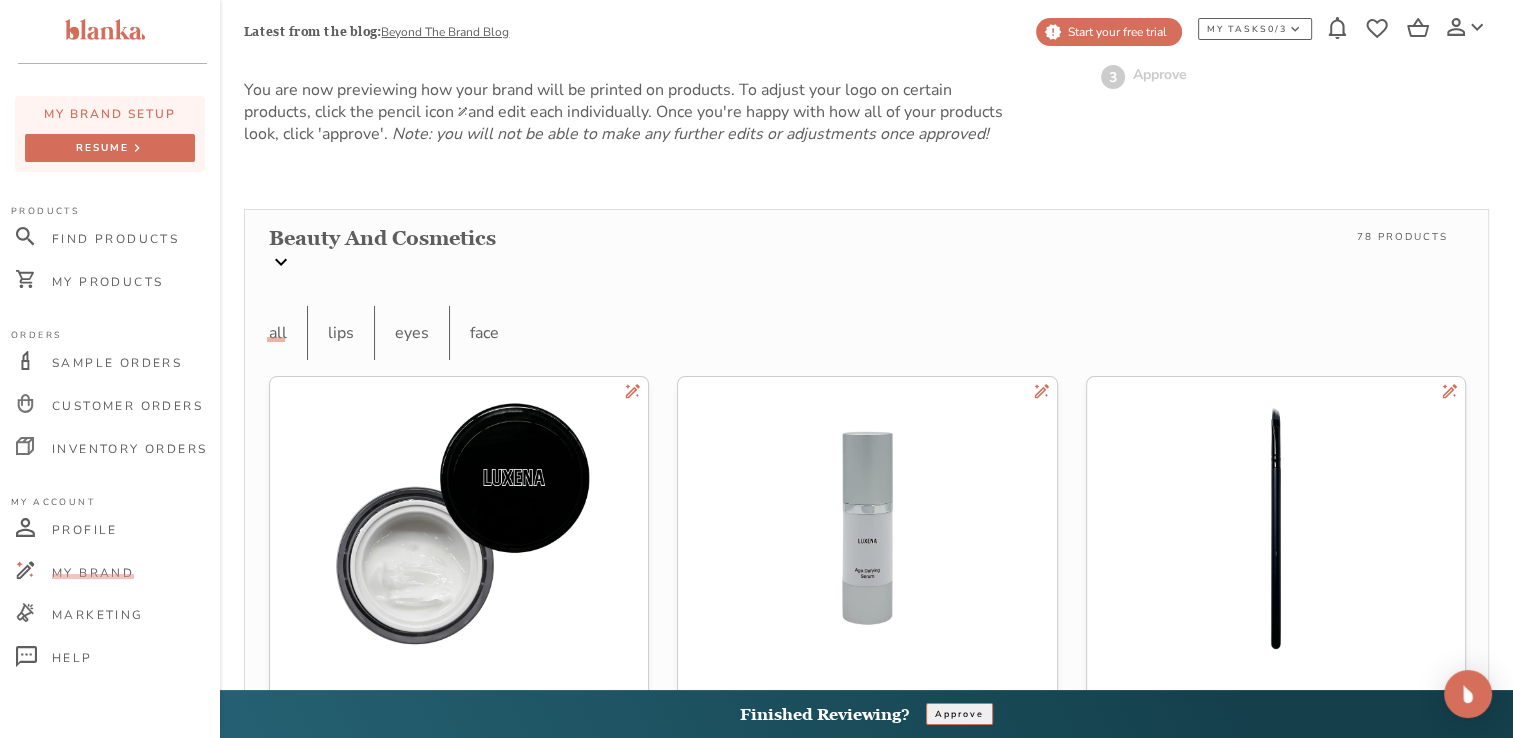 scroll, scrollTop: 264, scrollLeft: 0, axis: vertical 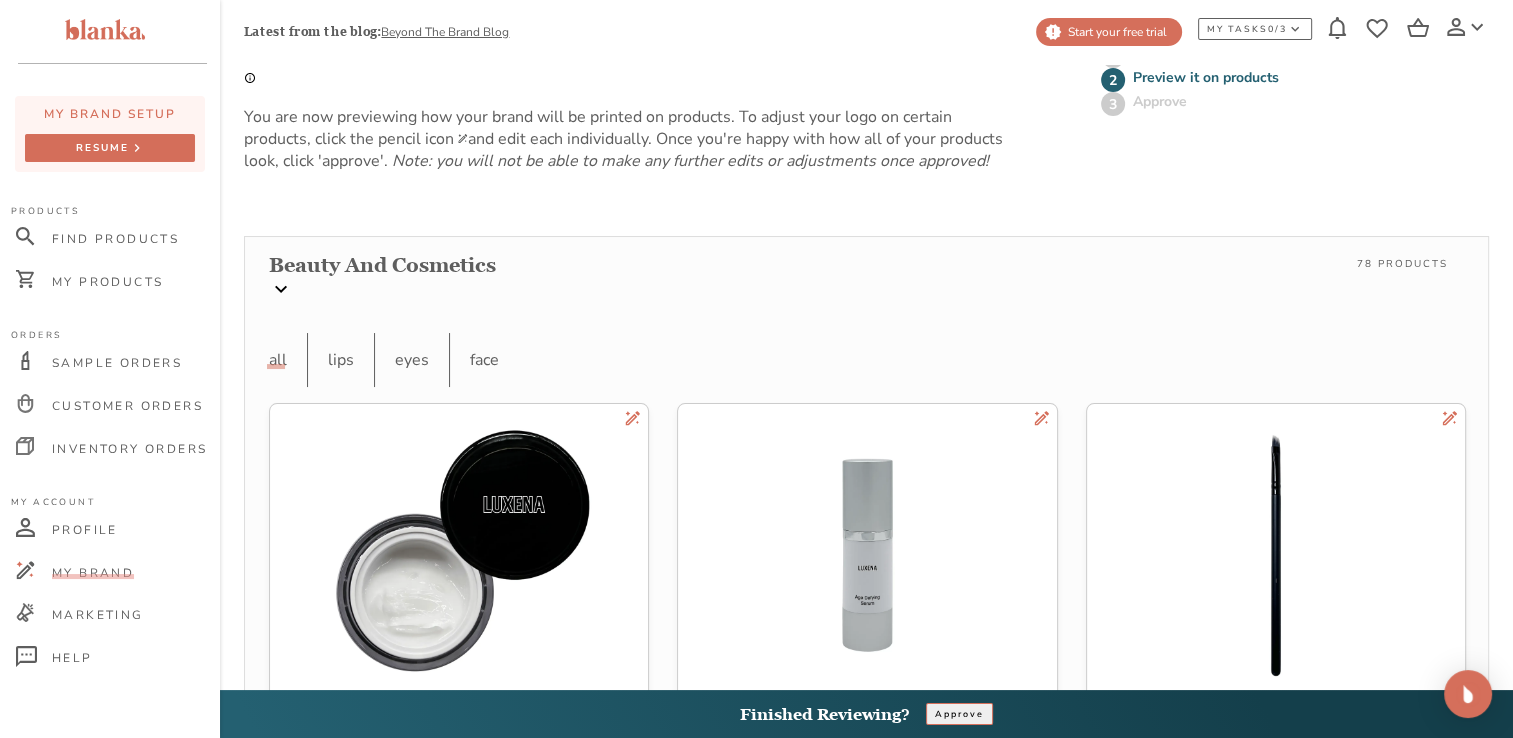 click on "beauty and cosmetics 78   Products" at bounding box center (866, 285) 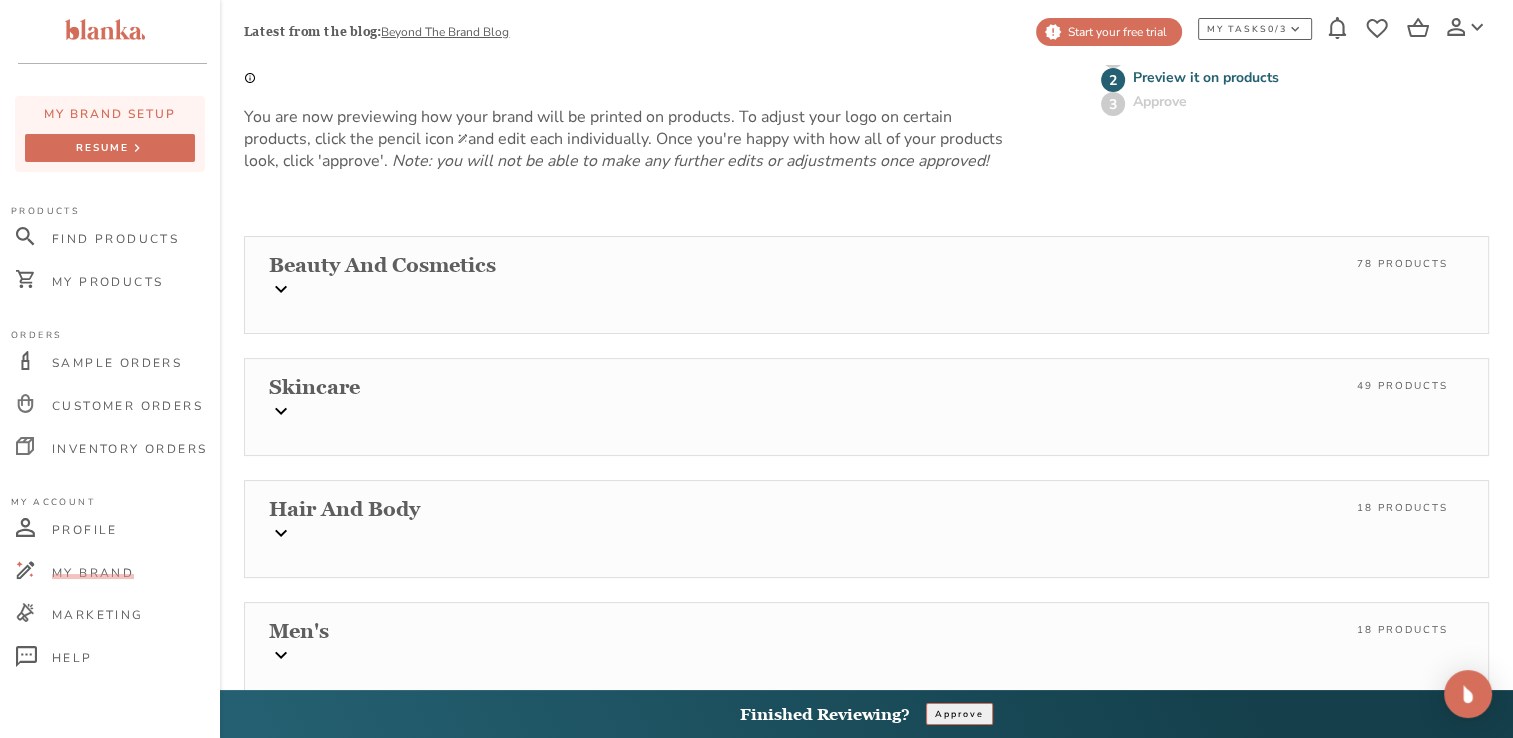 click on "skincare 49   Products" at bounding box center [866, 387] 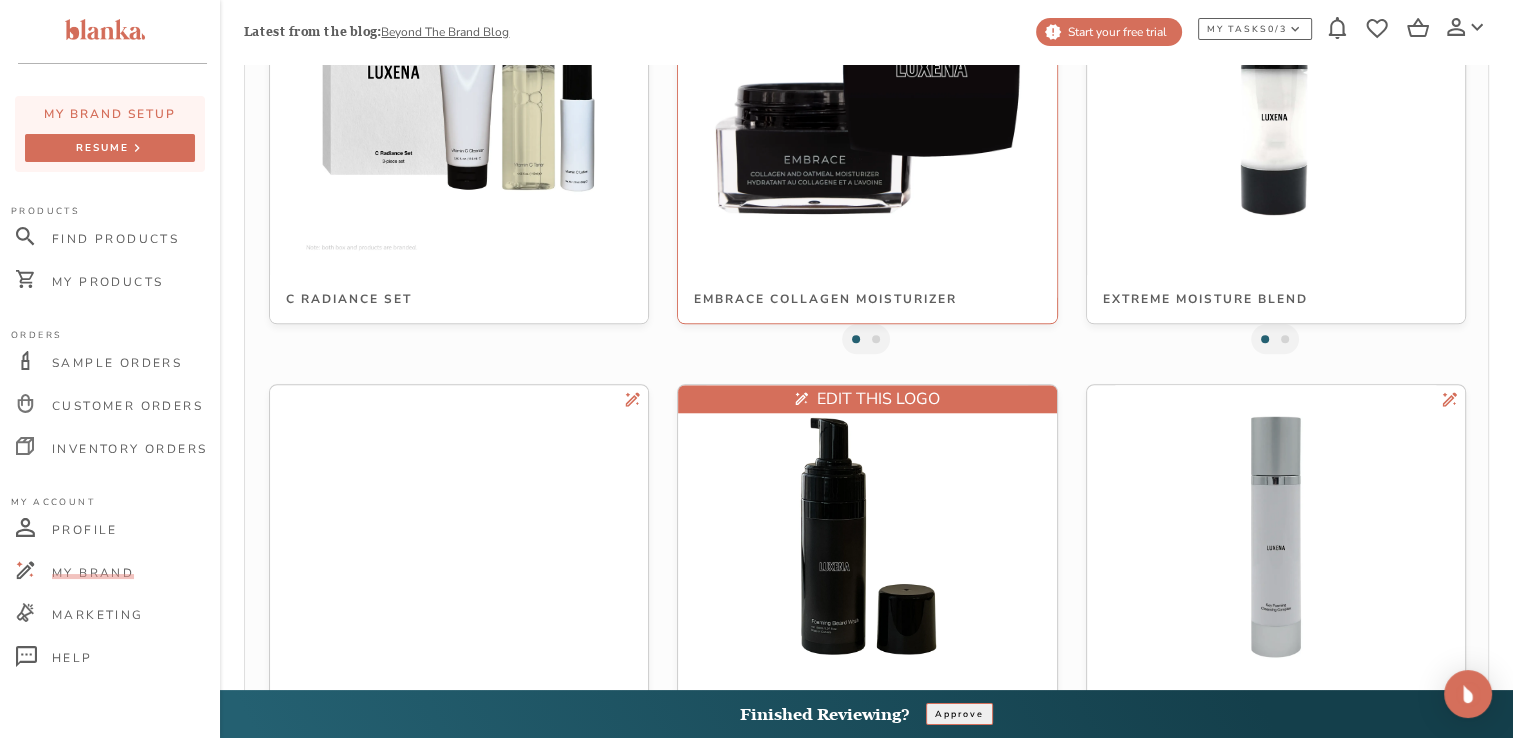 scroll, scrollTop: 1727, scrollLeft: 0, axis: vertical 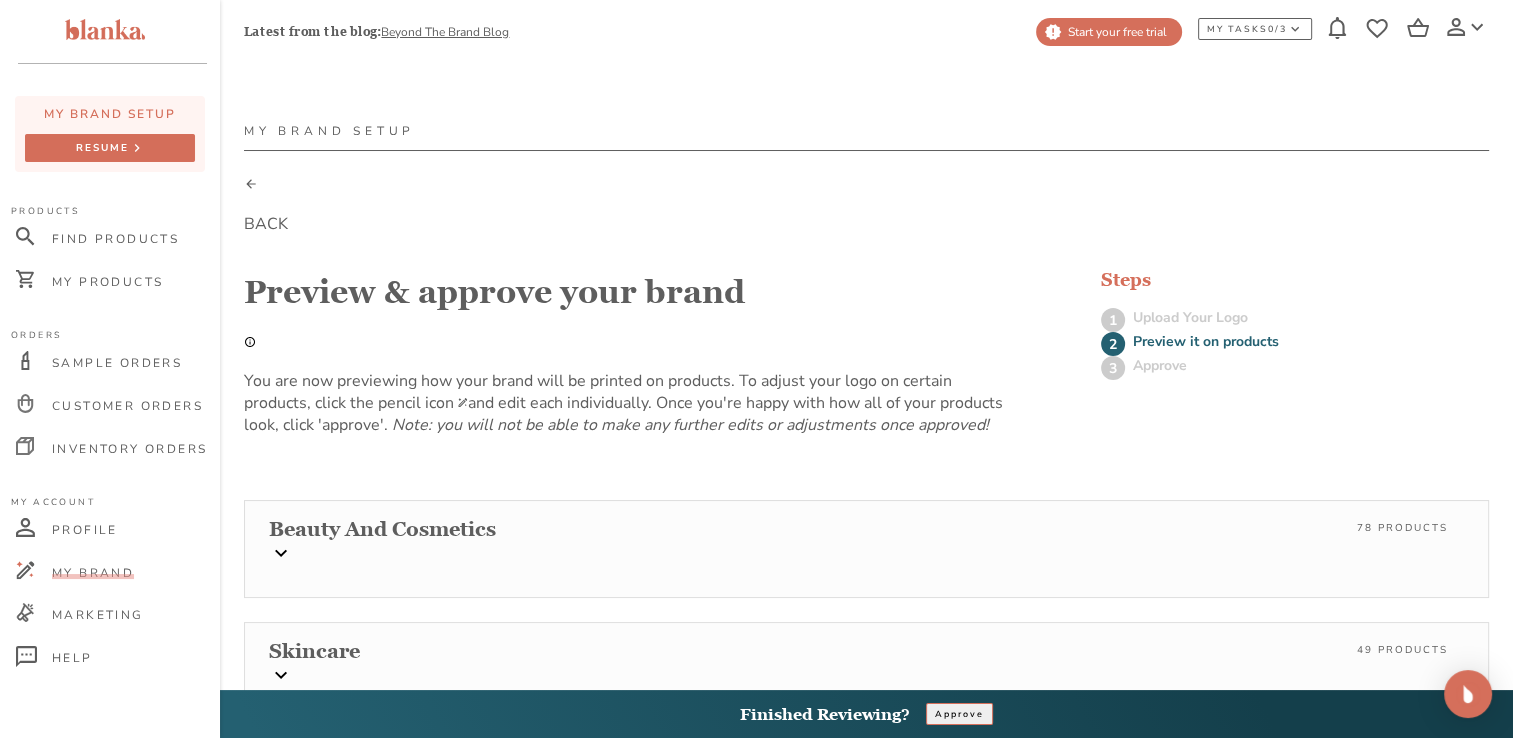 click on "1" at bounding box center (1113, 320) 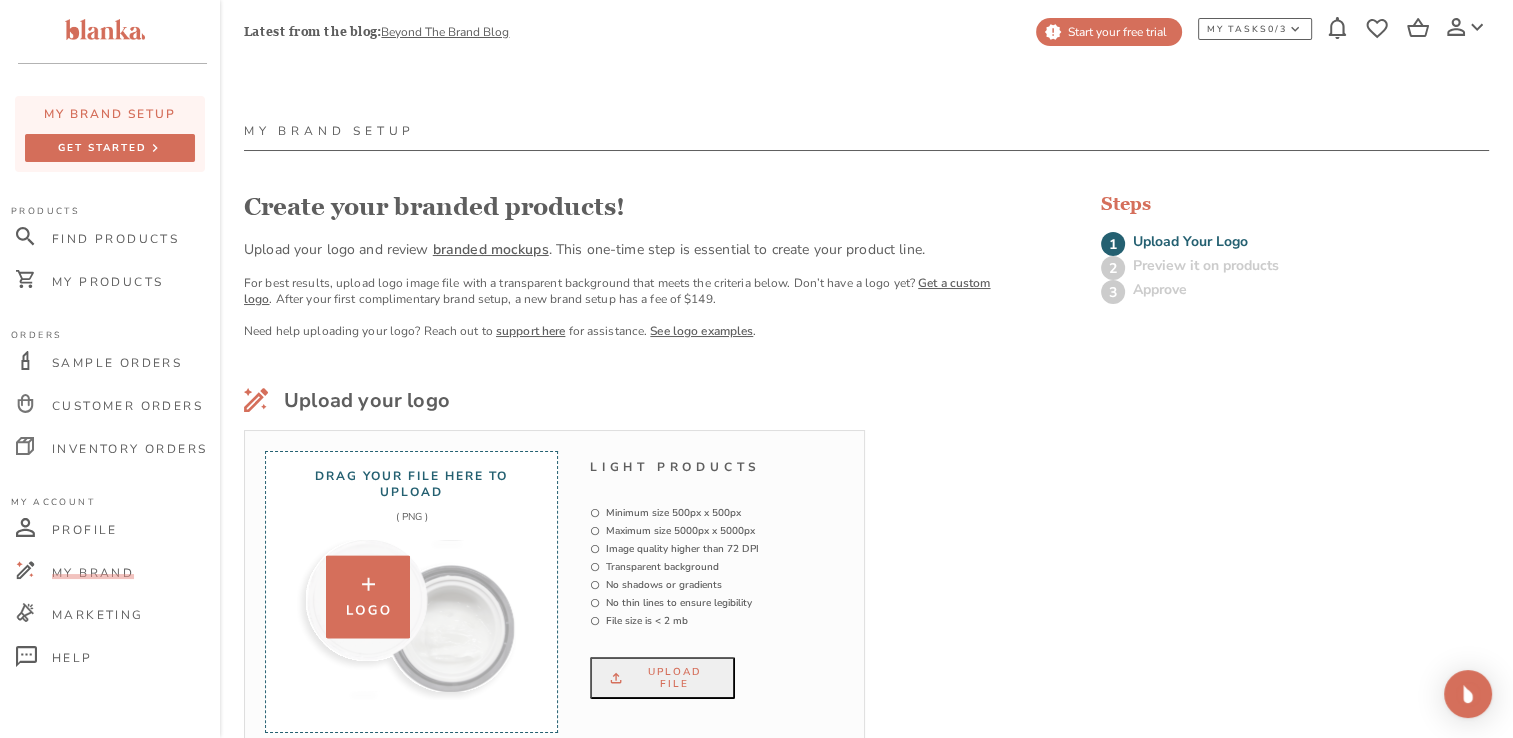 scroll, scrollTop: 126, scrollLeft: 0, axis: vertical 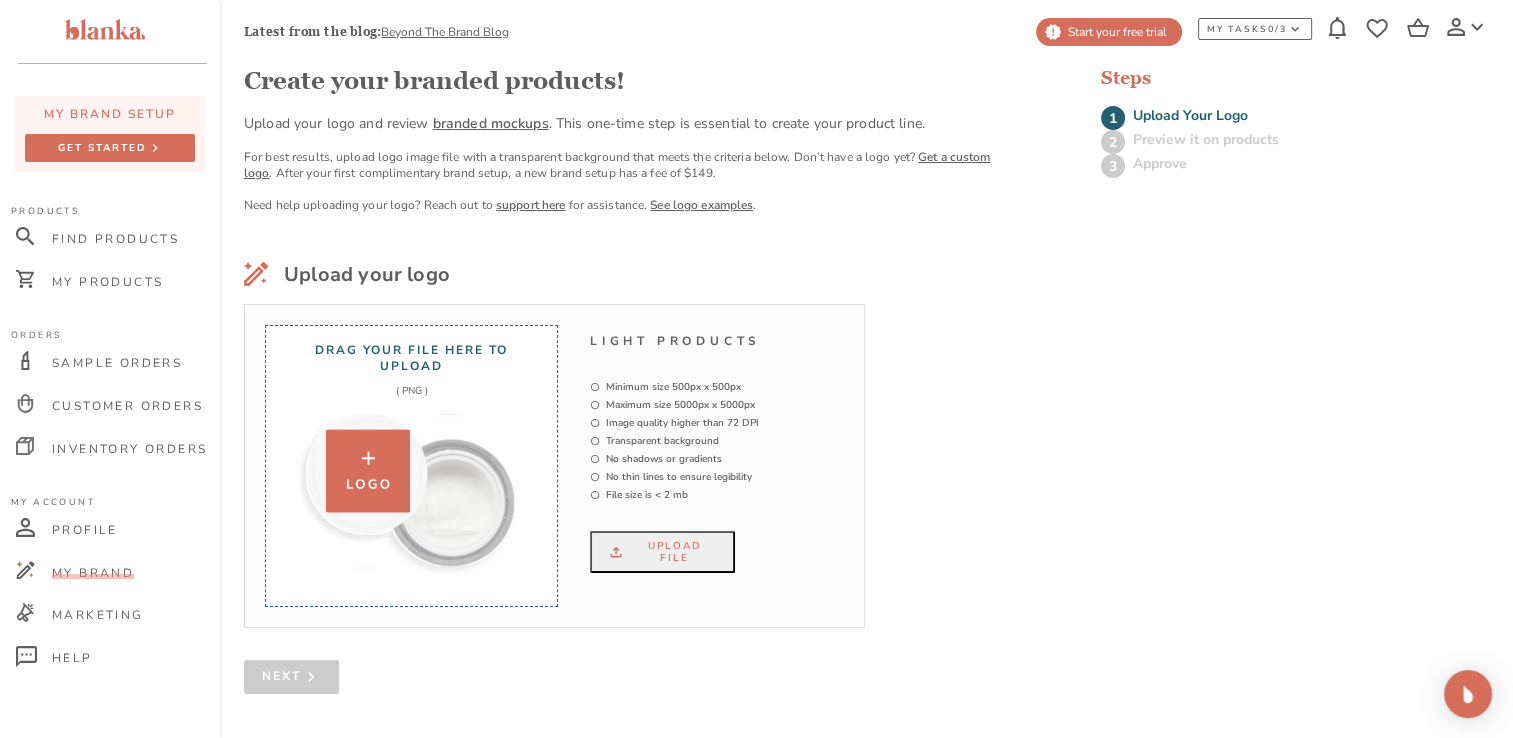 click at bounding box center [368, 471] 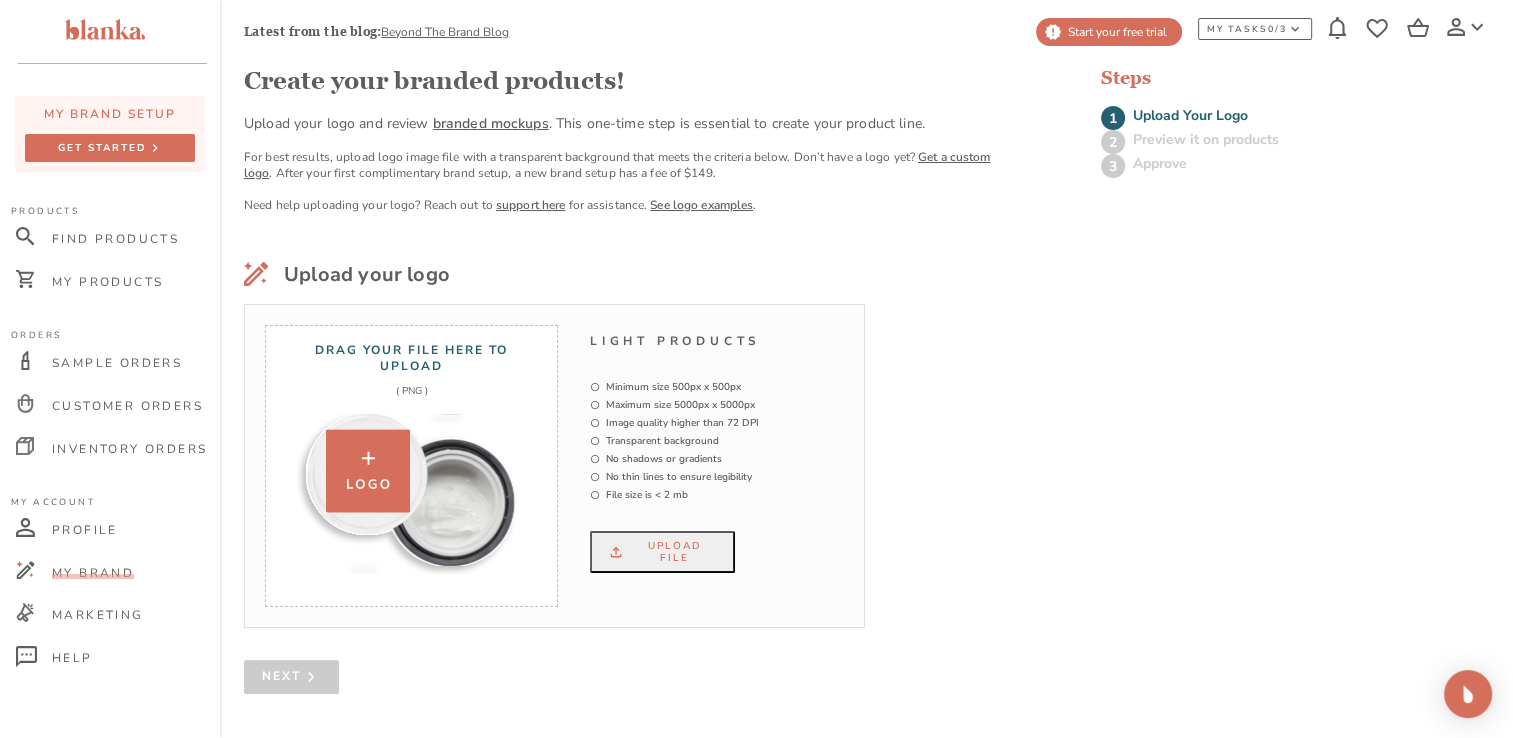 type on "C:\fakepath\ChatGPT Image 7 juil. 2025, 16_00_27.png" 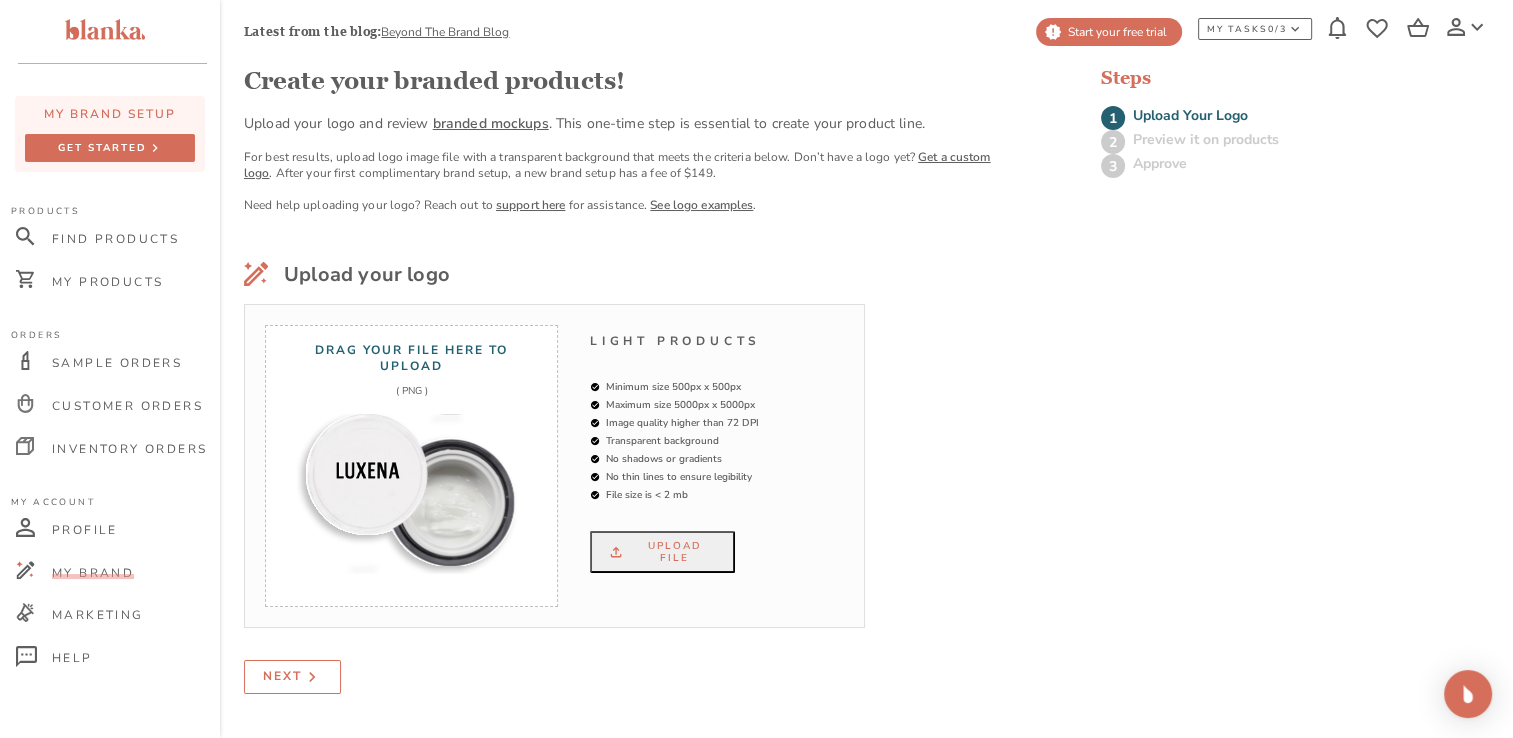 click on "Next" at bounding box center [292, 677] 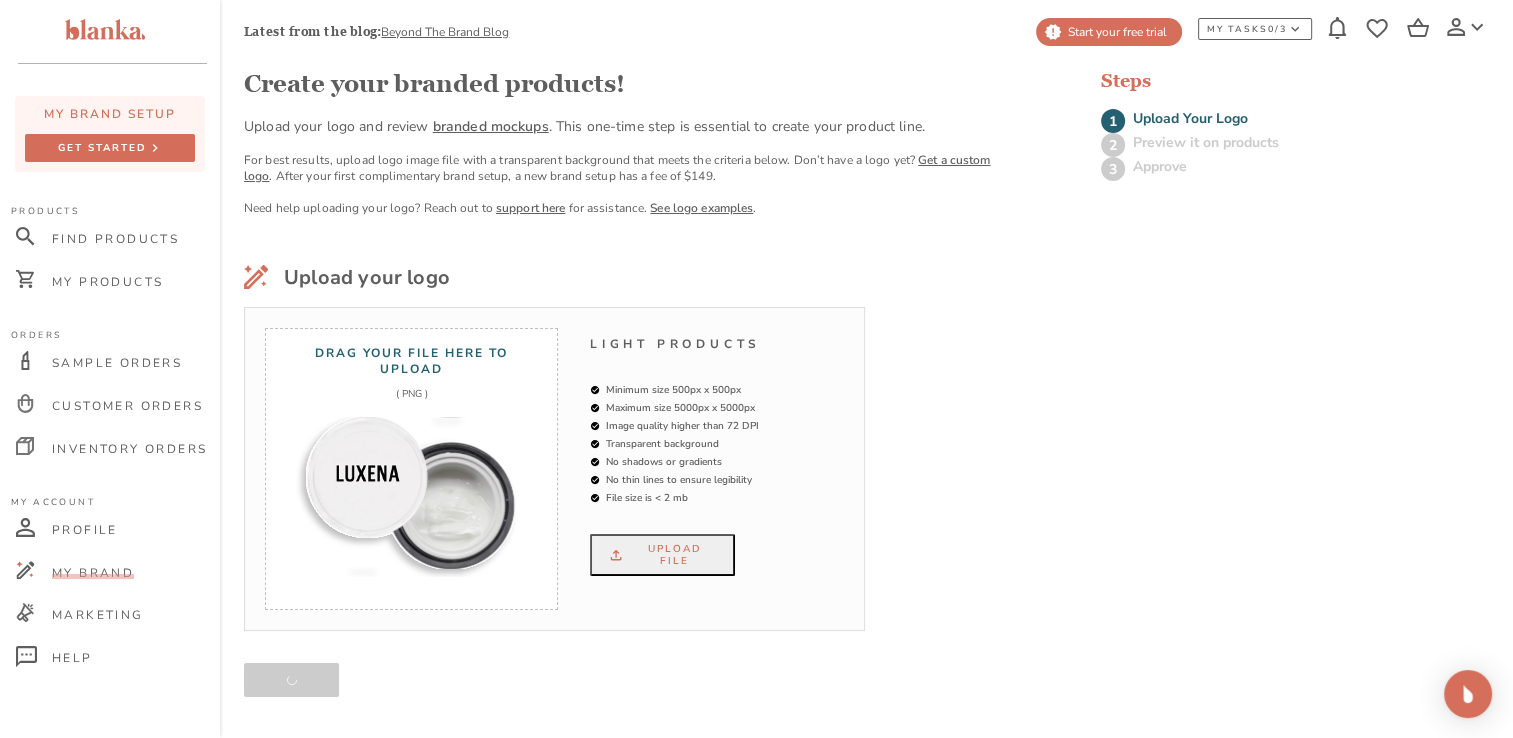 scroll, scrollTop: 116, scrollLeft: 0, axis: vertical 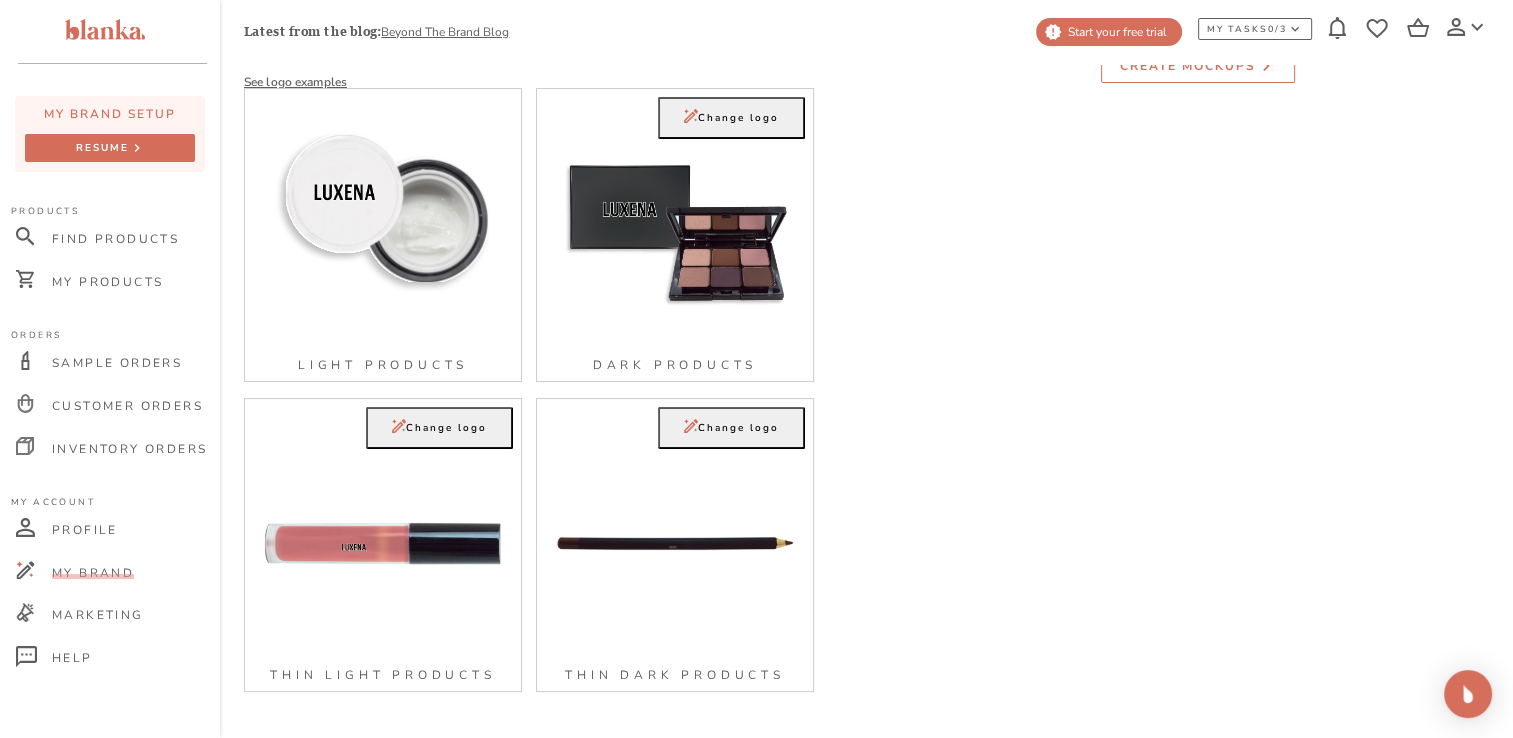 click on "Create Mockups" at bounding box center (1188, 66) 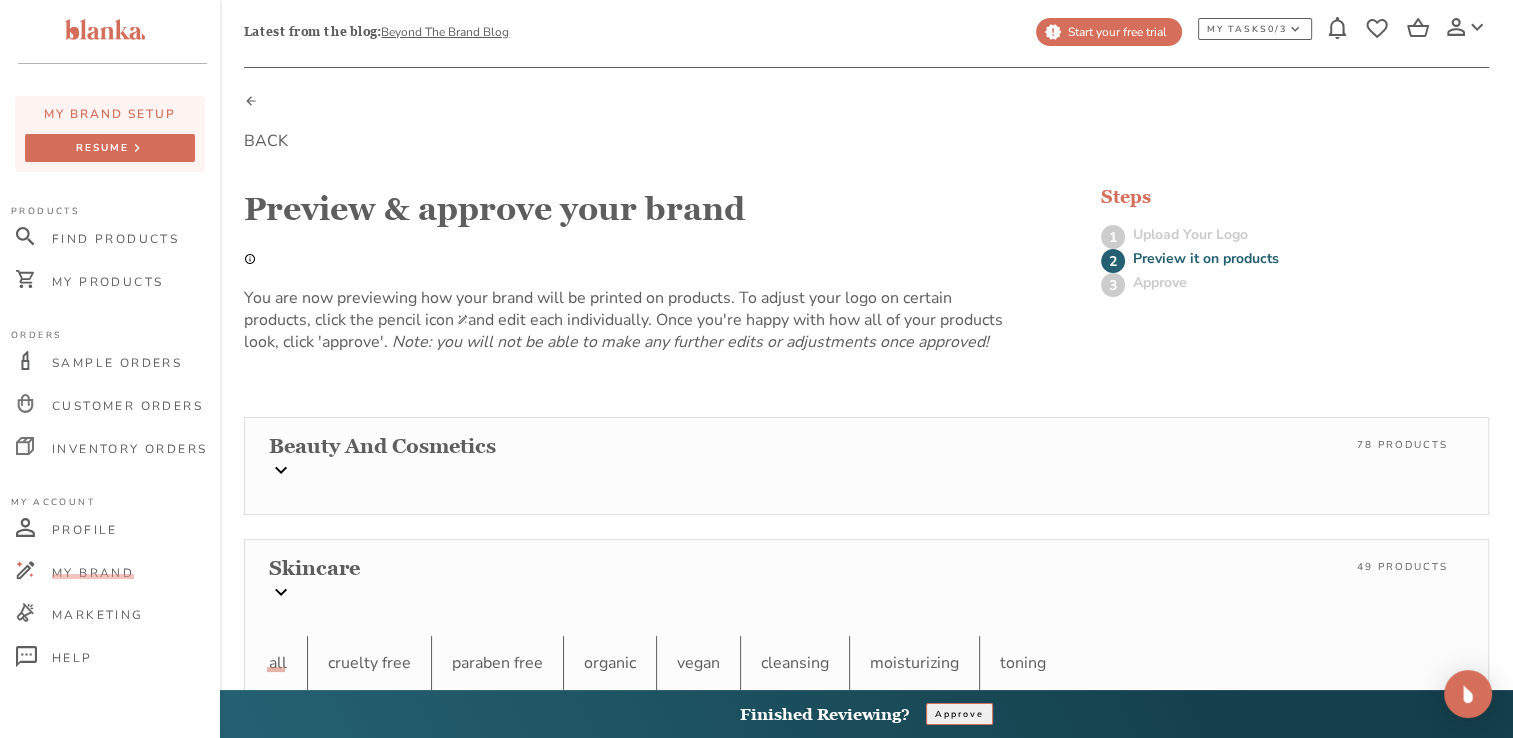 scroll, scrollTop: 0, scrollLeft: 0, axis: both 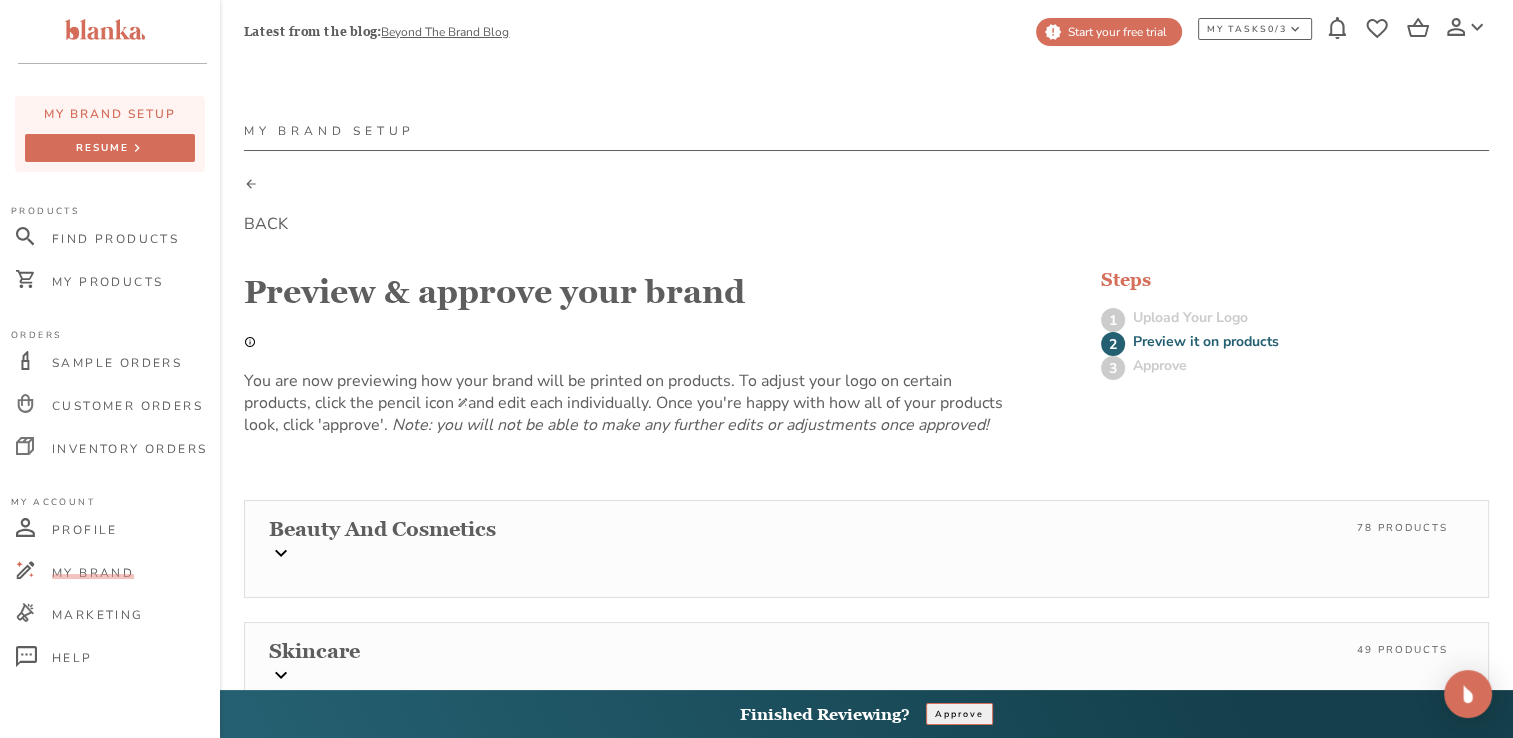 click on "BACK" at bounding box center (866, 224) 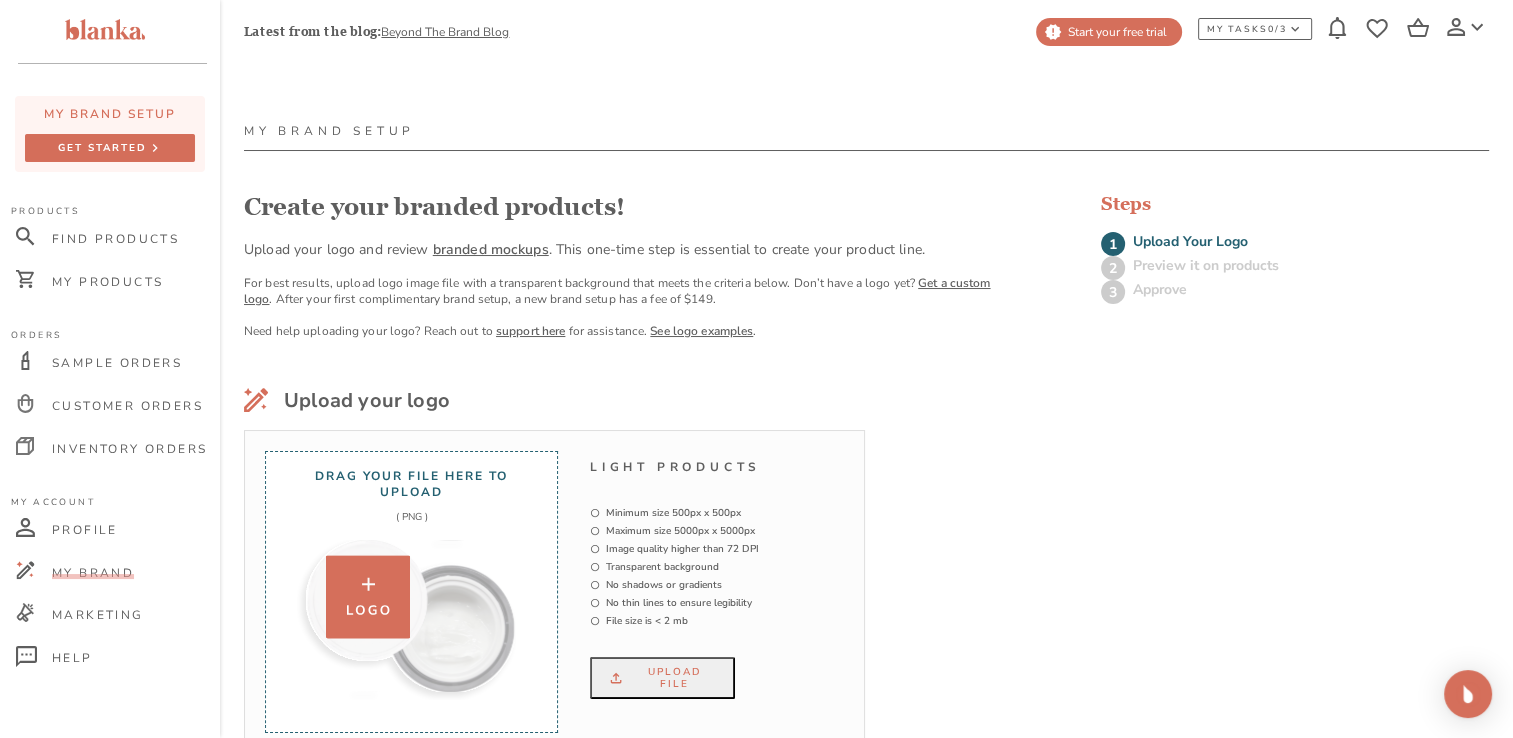 click at bounding box center [368, 597] 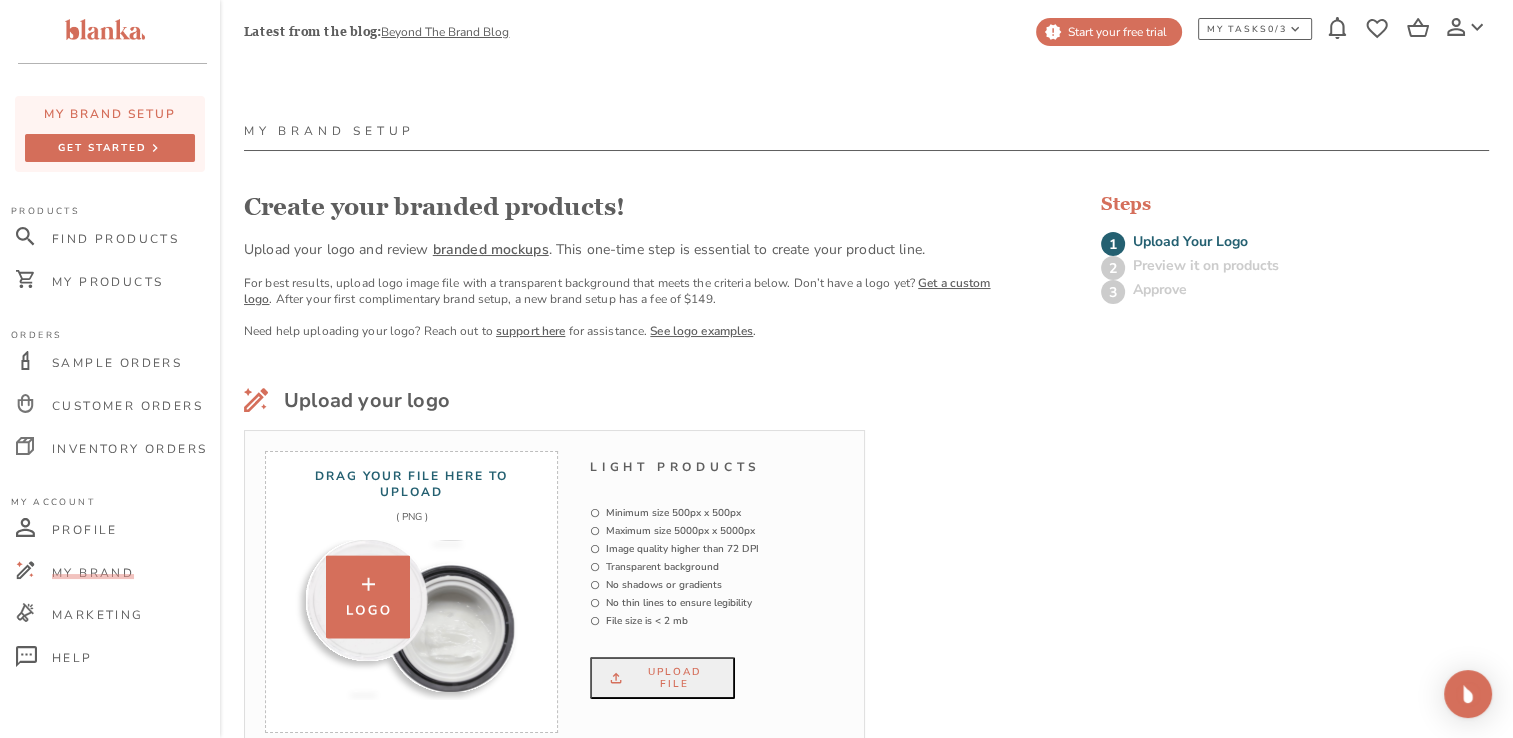 type on "C:\fakepath\ChatGPT Image 7 juil. 2025, 16_00_27.png" 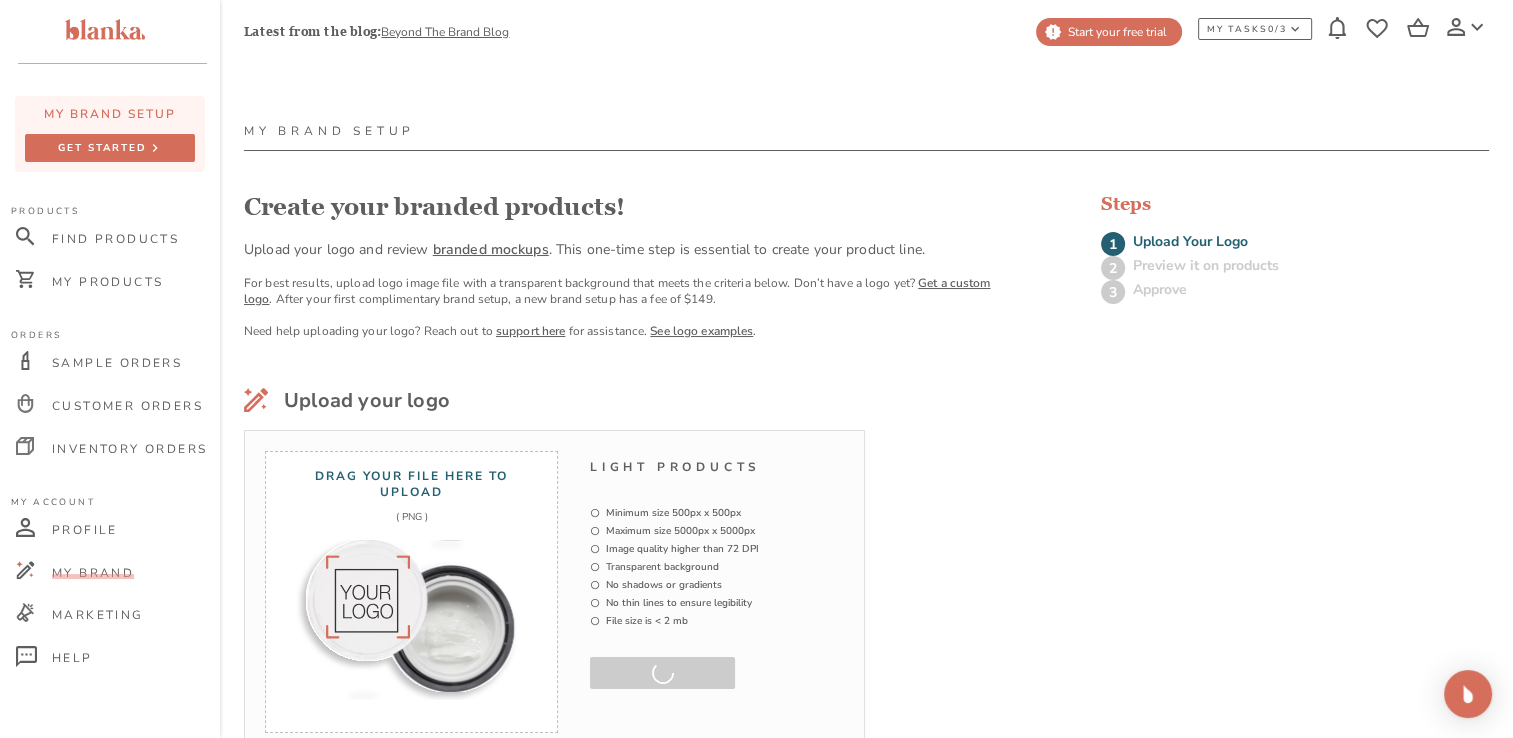 scroll, scrollTop: 126, scrollLeft: 0, axis: vertical 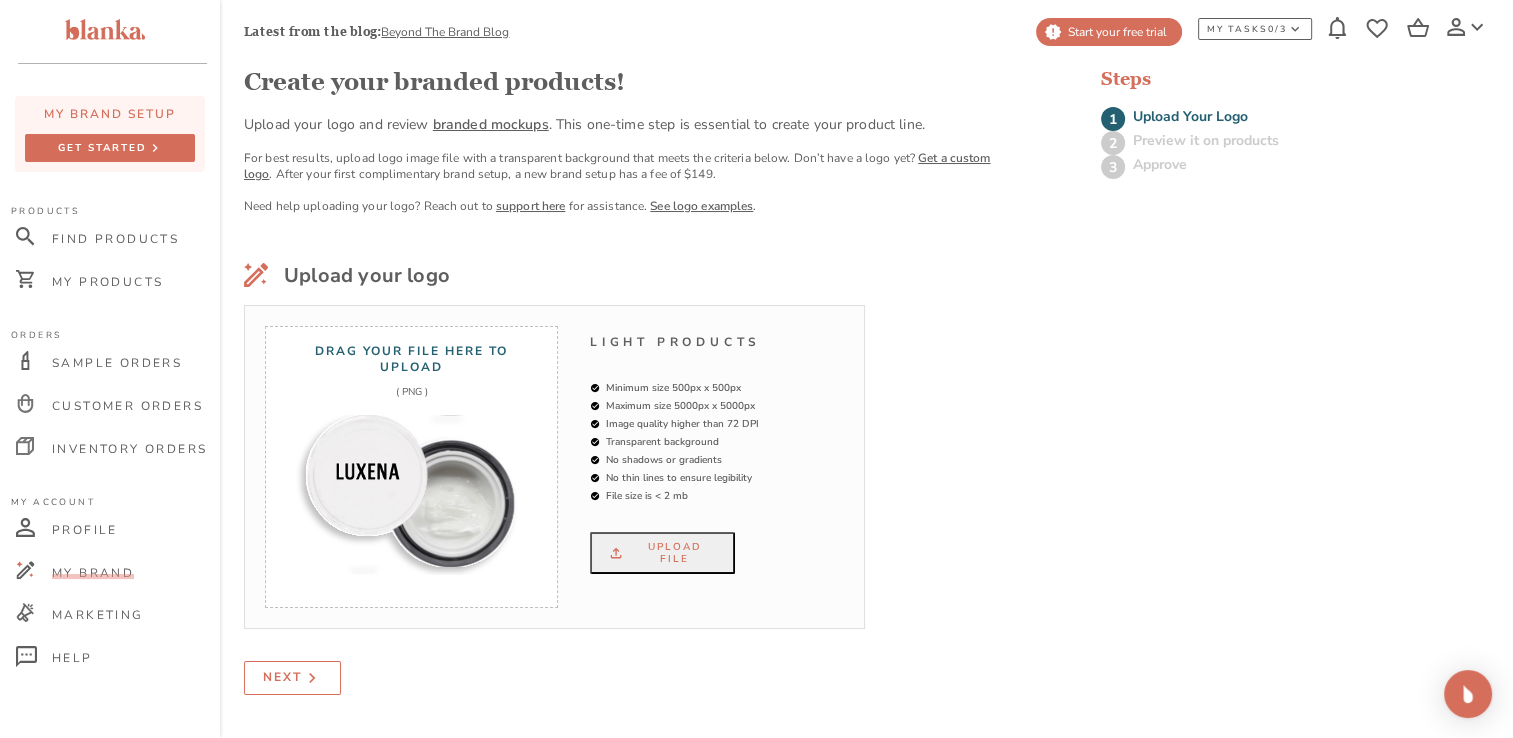 click at bounding box center (312, 678) 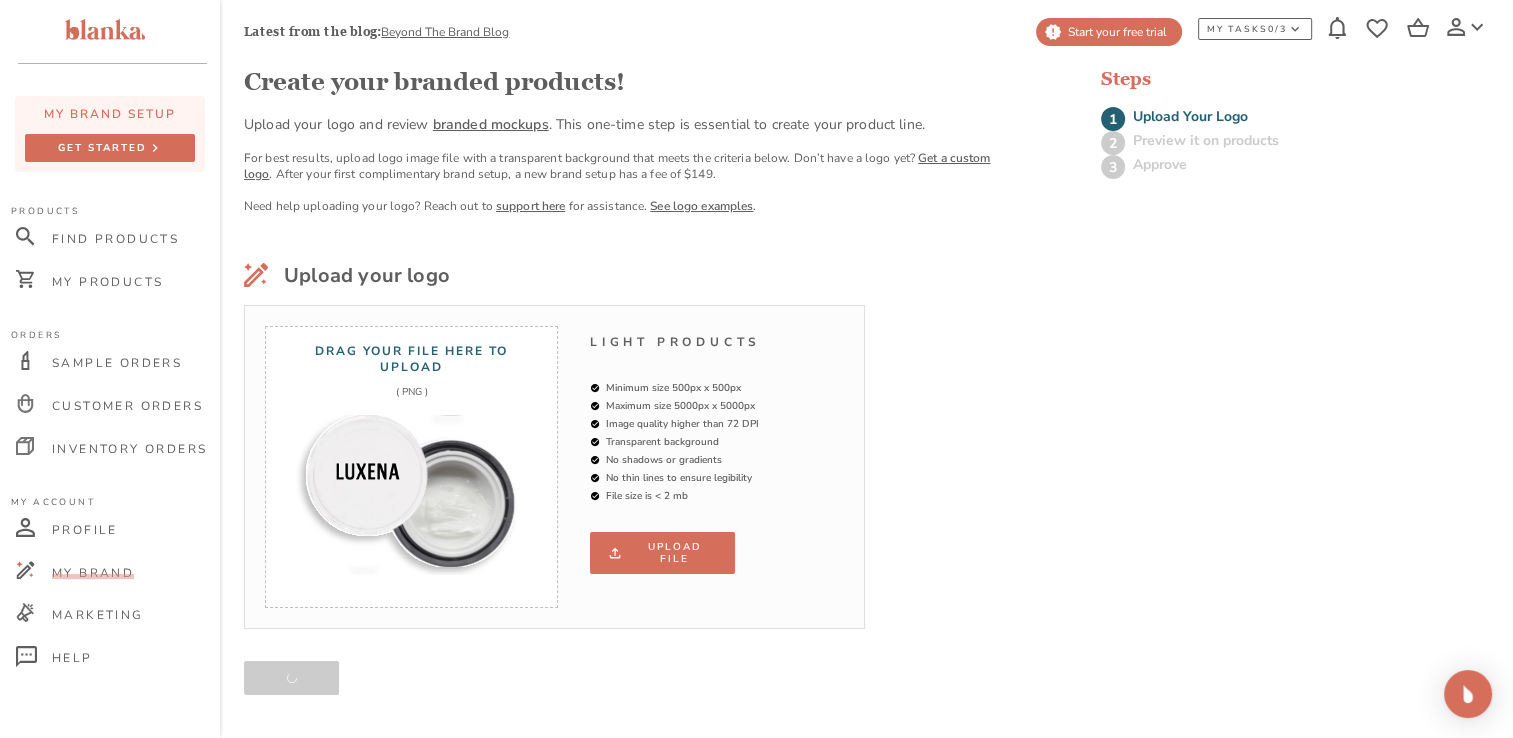 click on "Upload file" at bounding box center (662, 553) 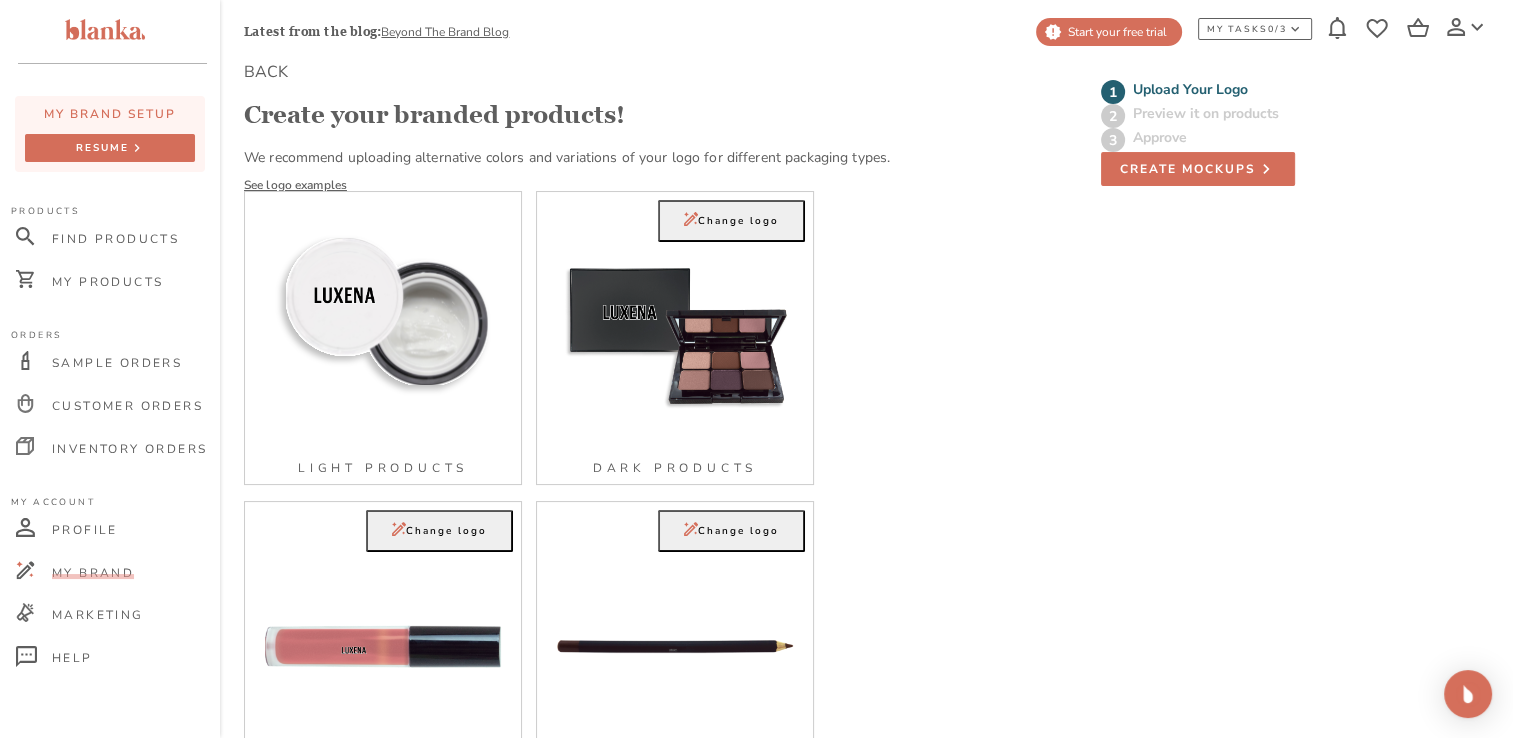 scroll, scrollTop: 0, scrollLeft: 0, axis: both 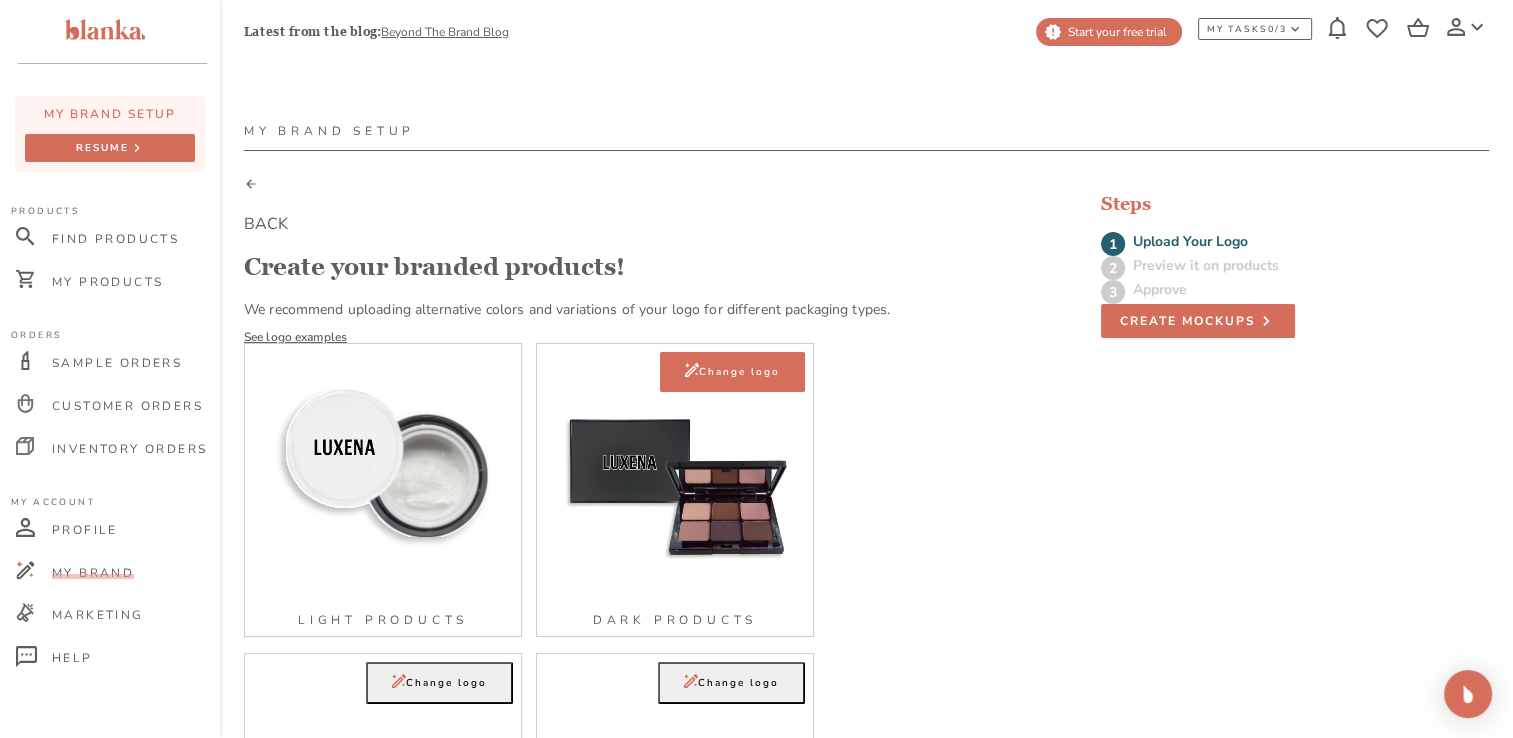 click on "Change logo" at bounding box center [732, 372] 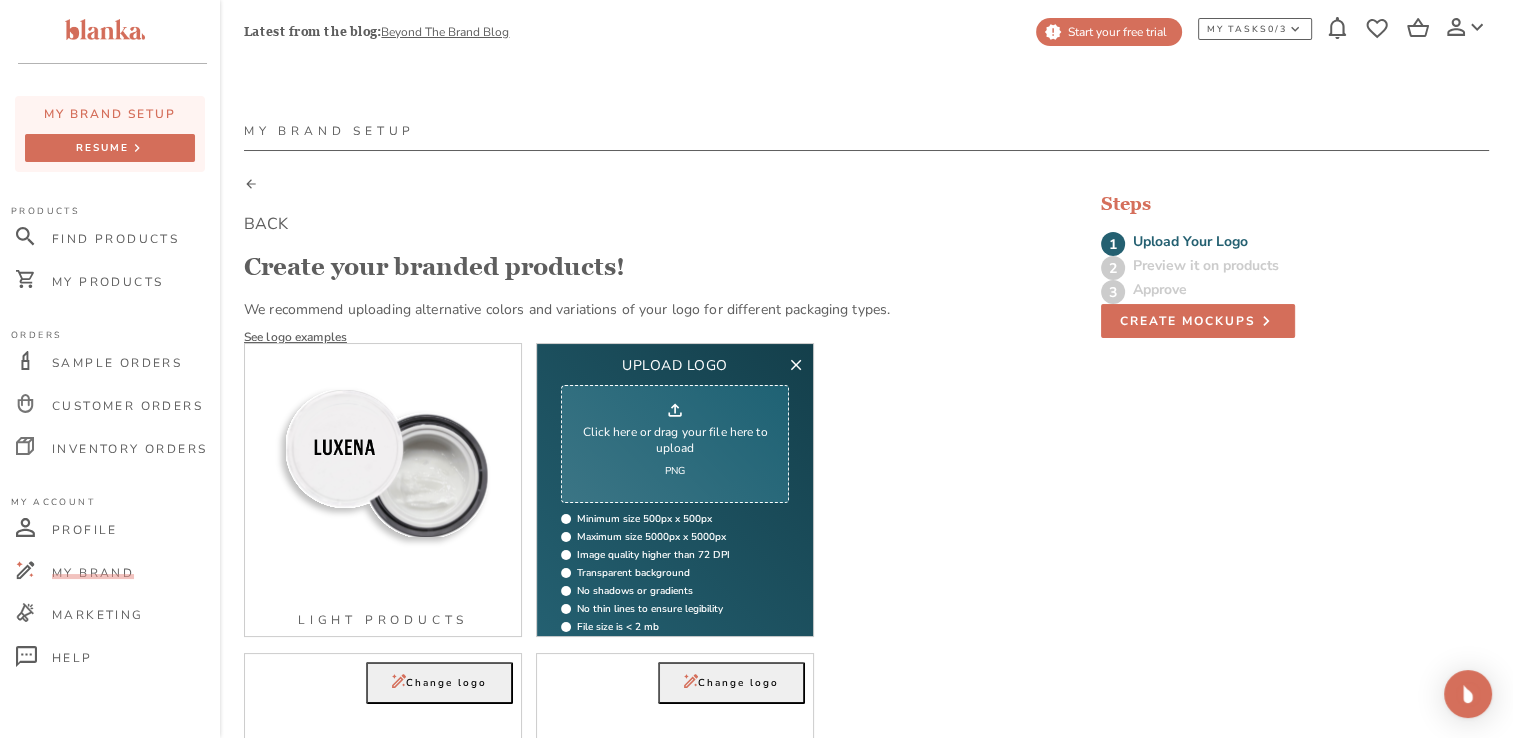 click on "Light products upload logo Click here or drag your file here to upload PNG Minimum size 500px x 500px Maximum size 5000px x 5000px Image quality higher than 72 DPI Transparent background No shadows or gradients No thin lines to ensure legibility File size is < 2 mb Change logo Thin light products Change logo Thin dark products" at bounding box center [632, 645] 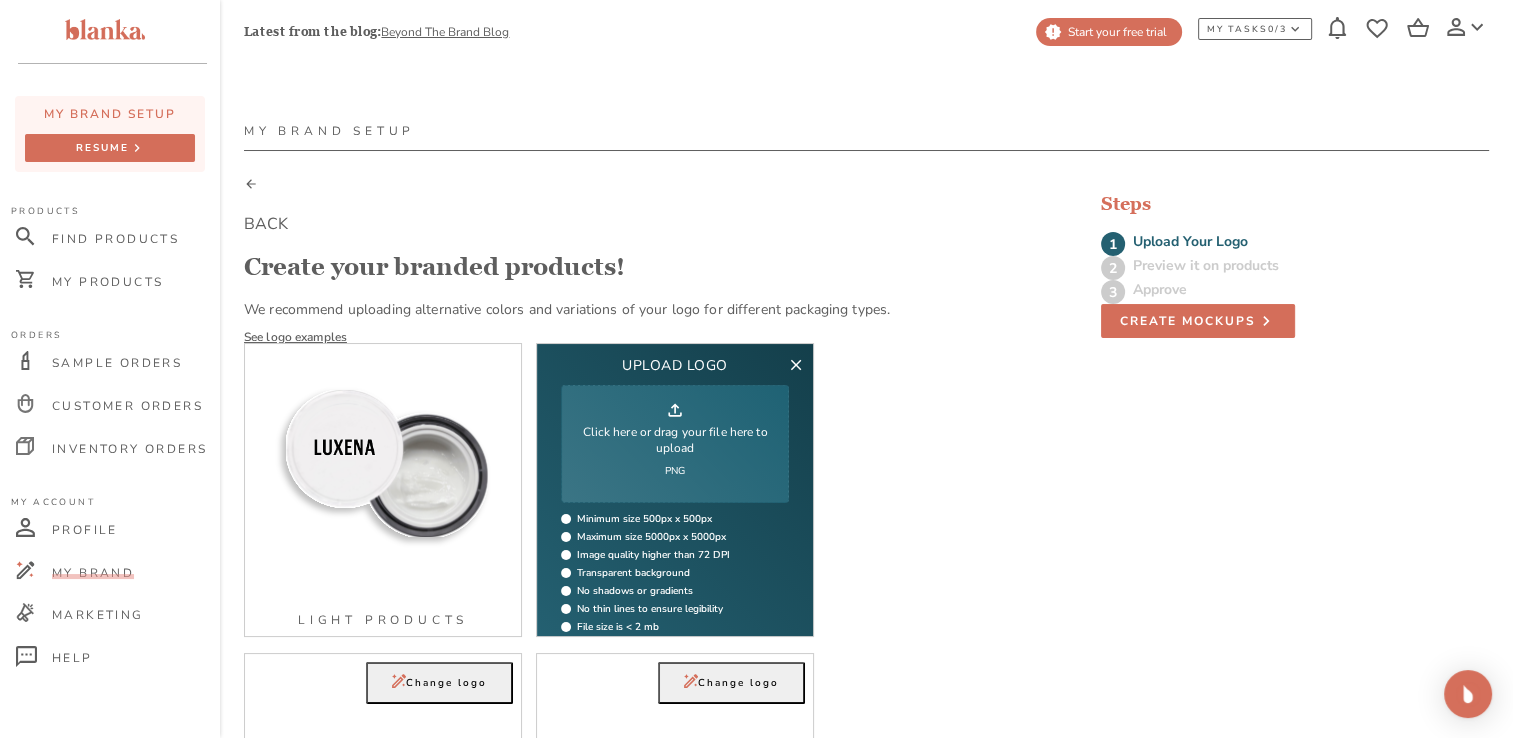 click on "Click here or drag your file here to upload" at bounding box center [675, 440] 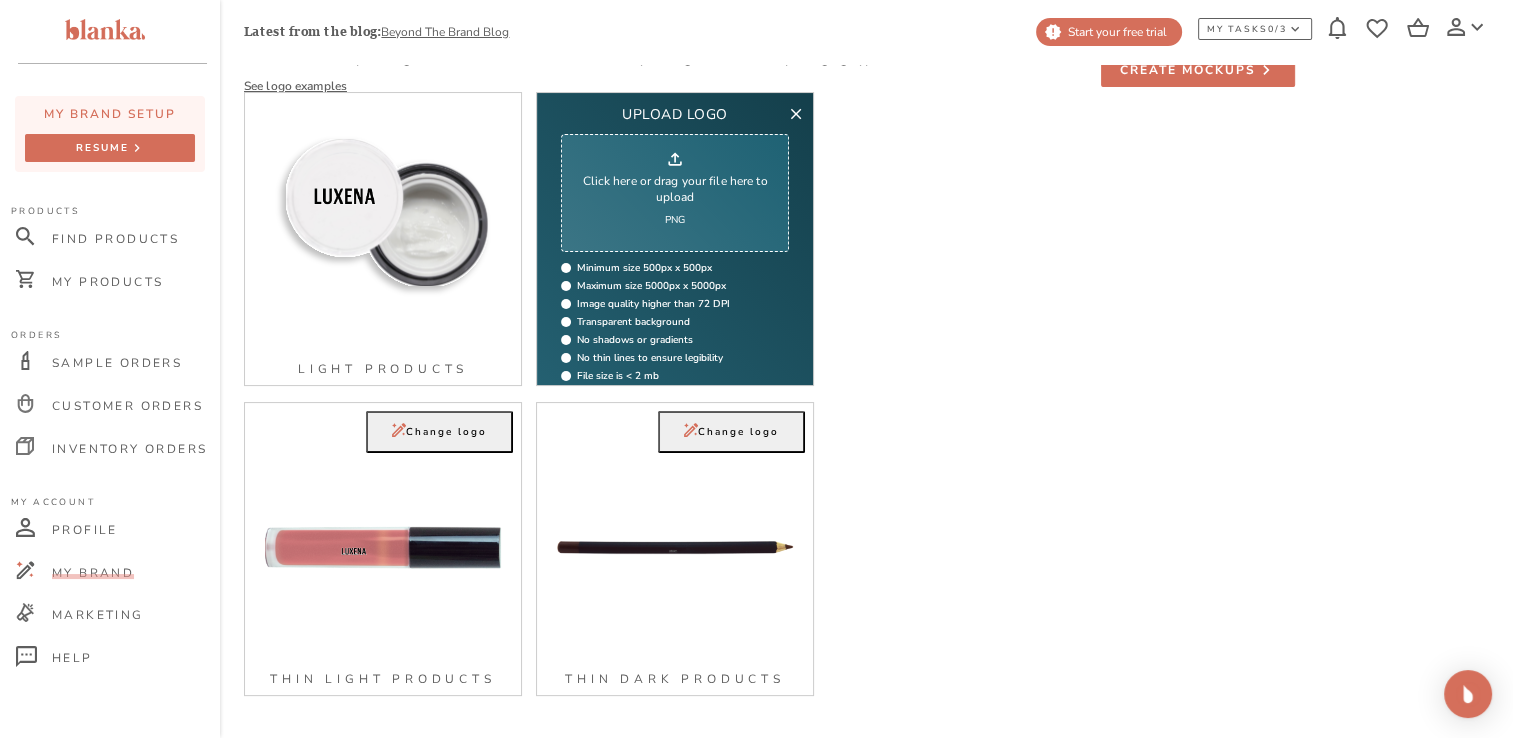 scroll, scrollTop: 255, scrollLeft: 0, axis: vertical 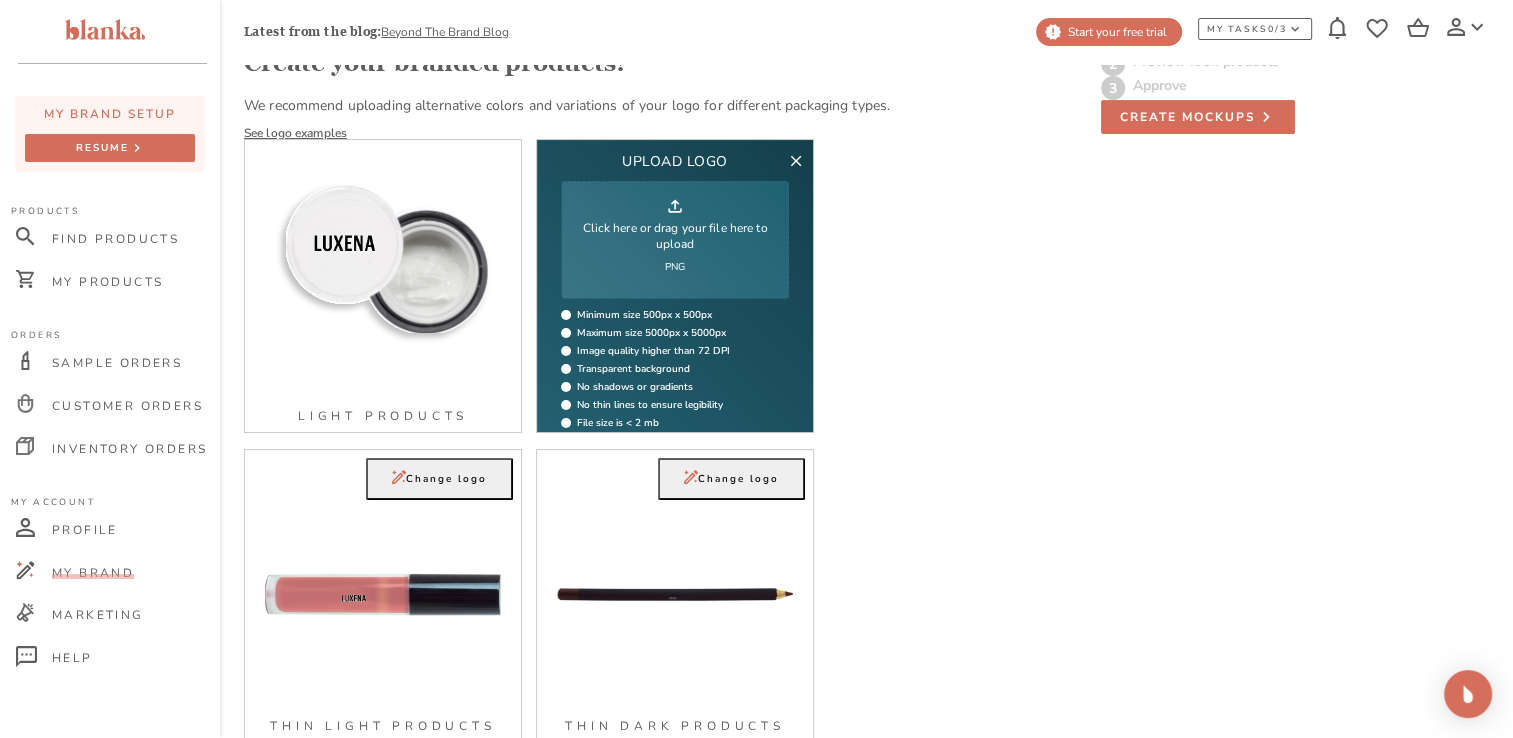 click on "Click here or drag your file here to upload" at bounding box center (675, 236) 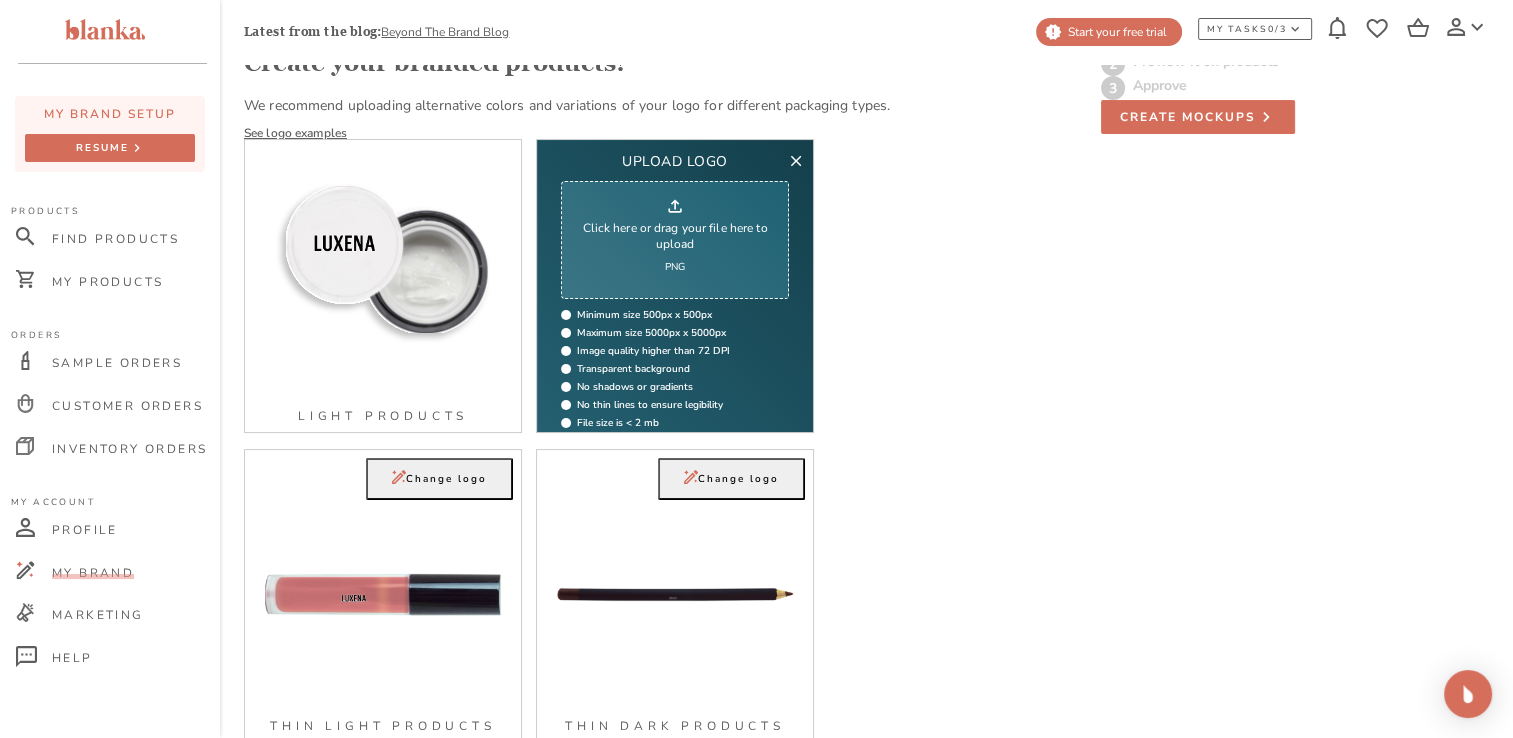 type on "C:\fakepath\ChatGPT Image 7 juil. 2025, 16_13_13.png" 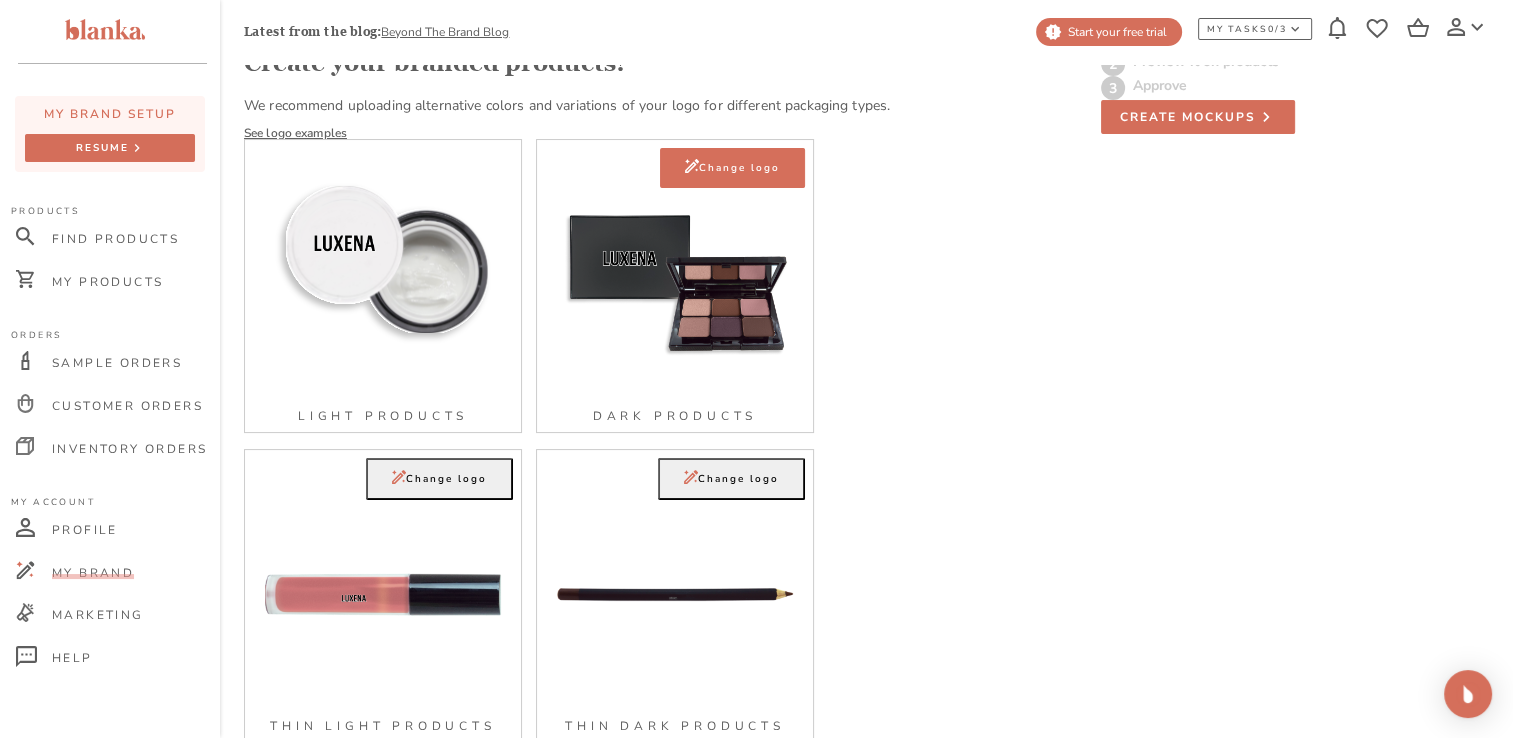 click on "Change logo" at bounding box center [739, 168] 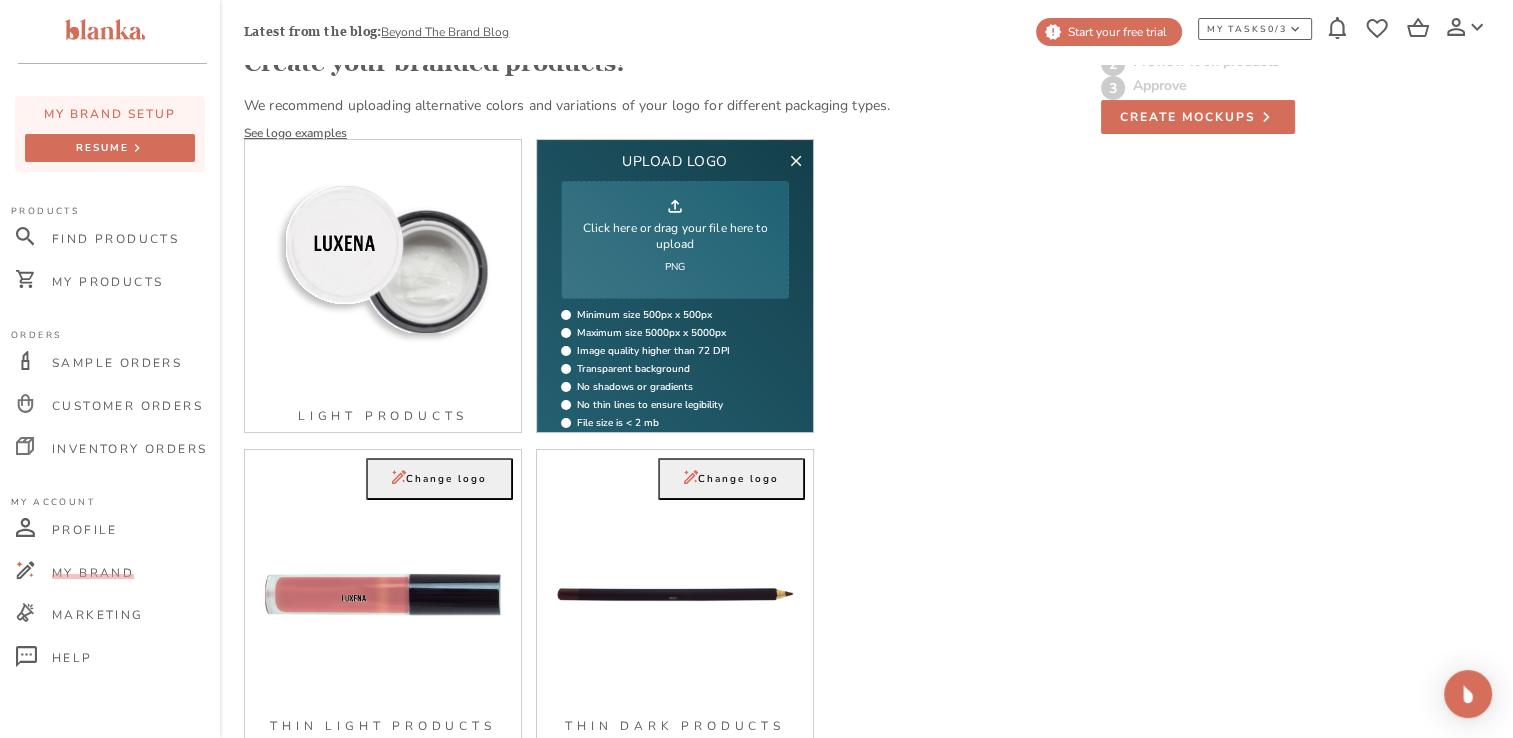 click on "Click here or drag your file here to upload" at bounding box center (675, 236) 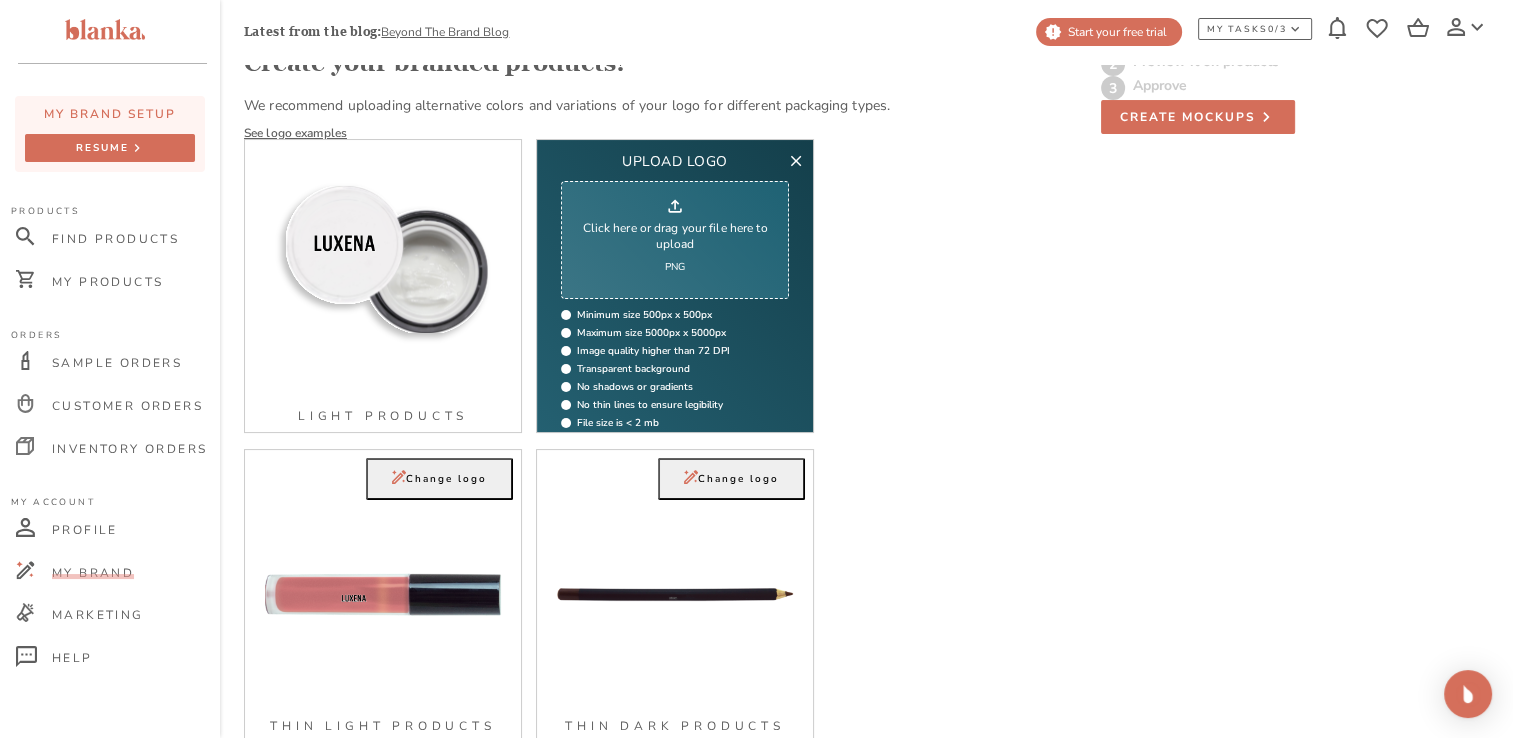 click at bounding box center [796, 160] 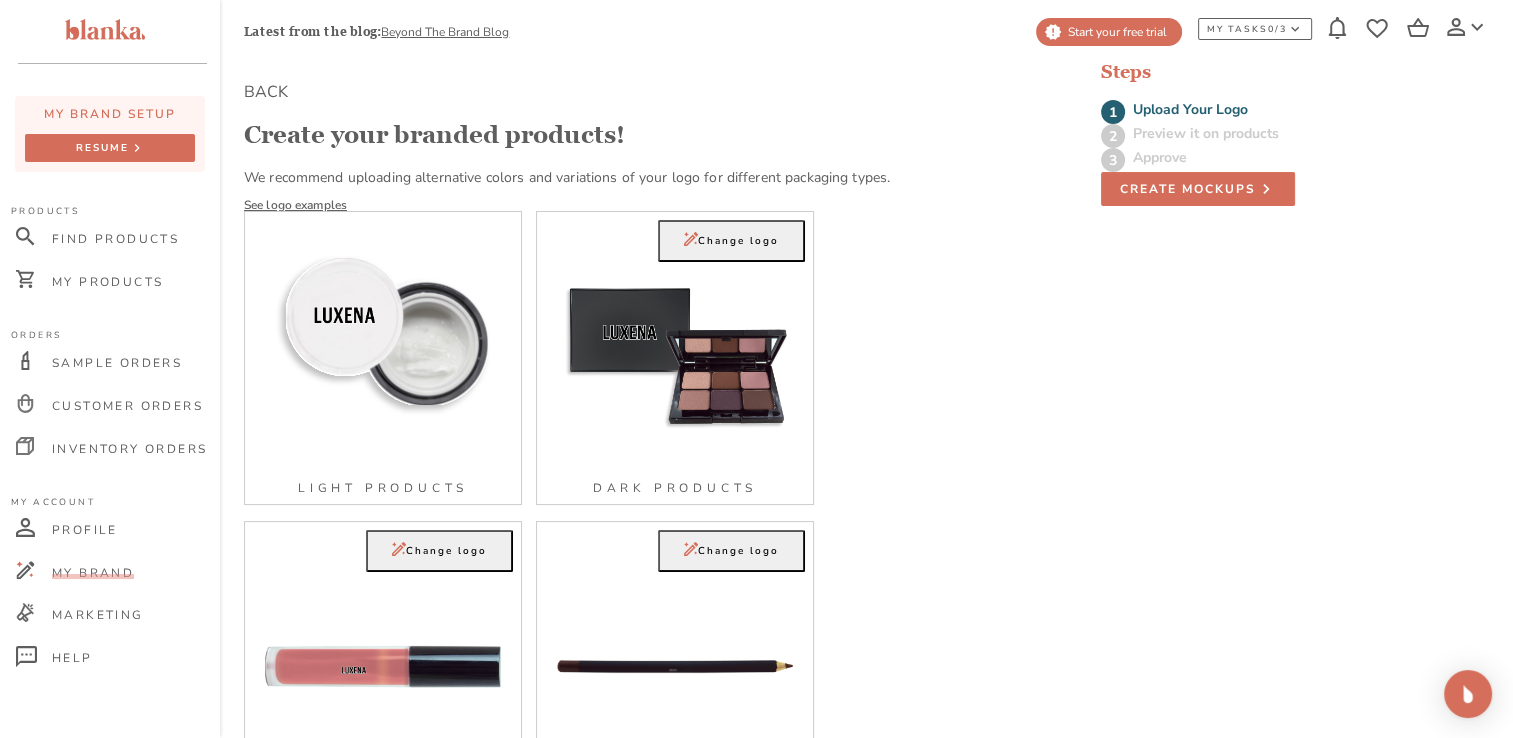 scroll, scrollTop: 132, scrollLeft: 0, axis: vertical 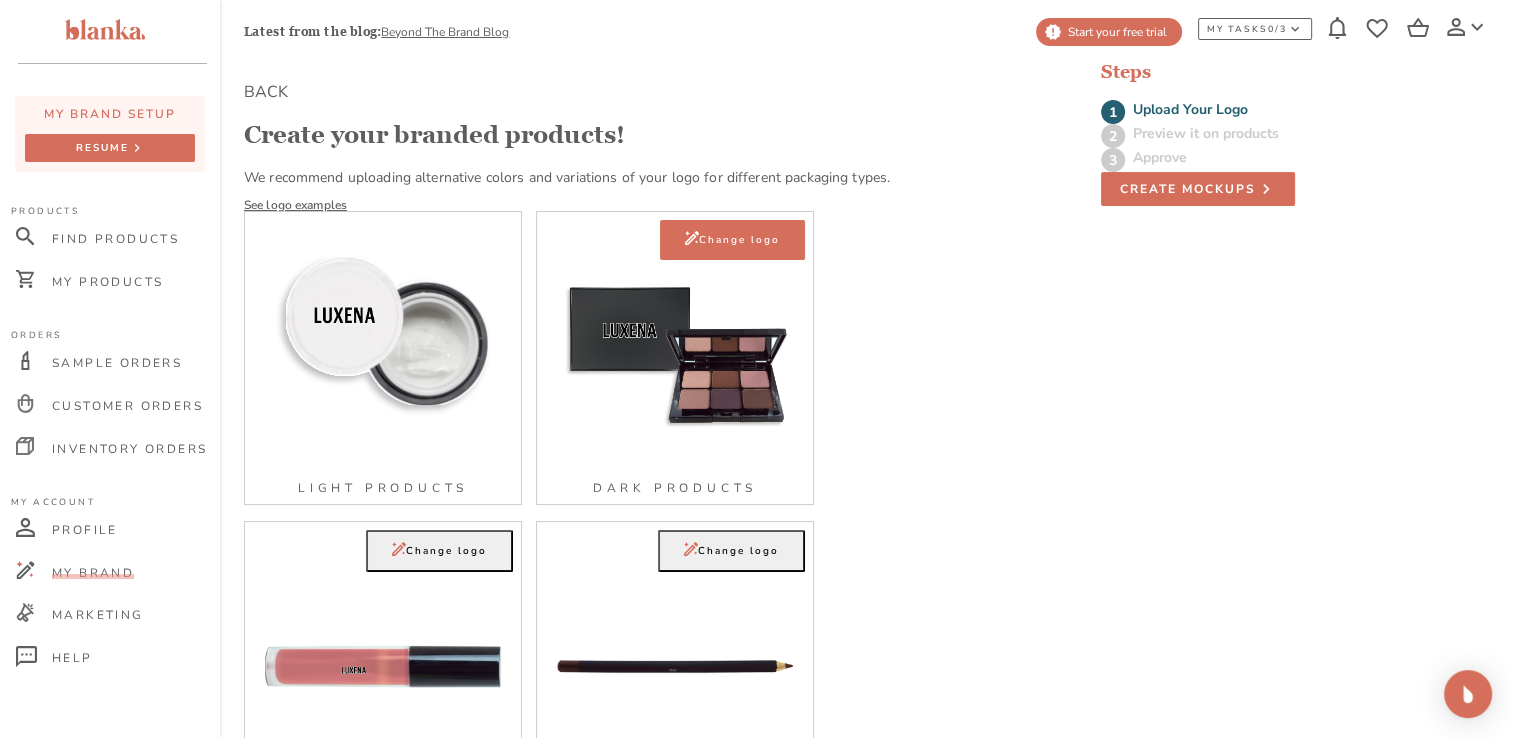 click on "Change logo" at bounding box center (732, 240) 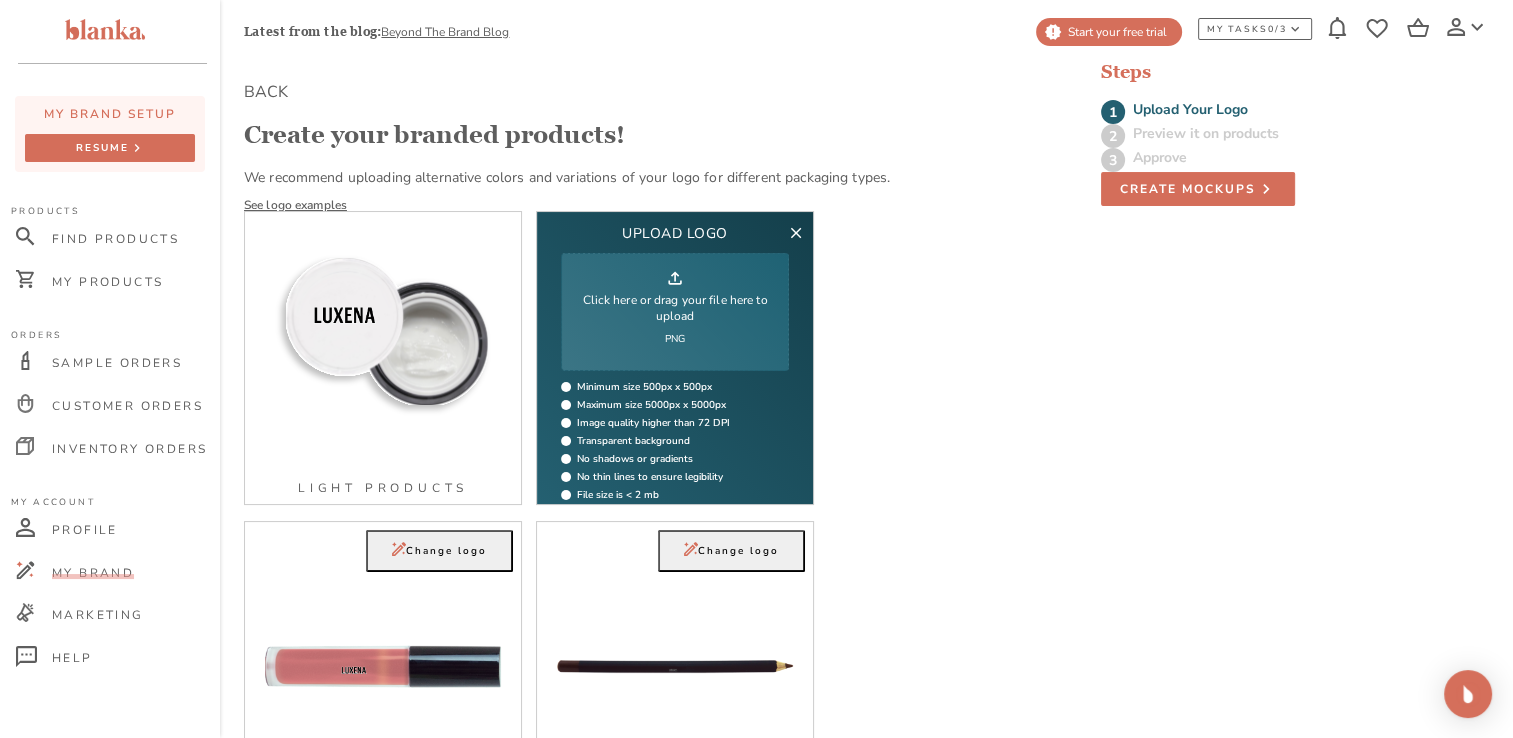 click on "Click here or drag your file here to upload" at bounding box center [675, 308] 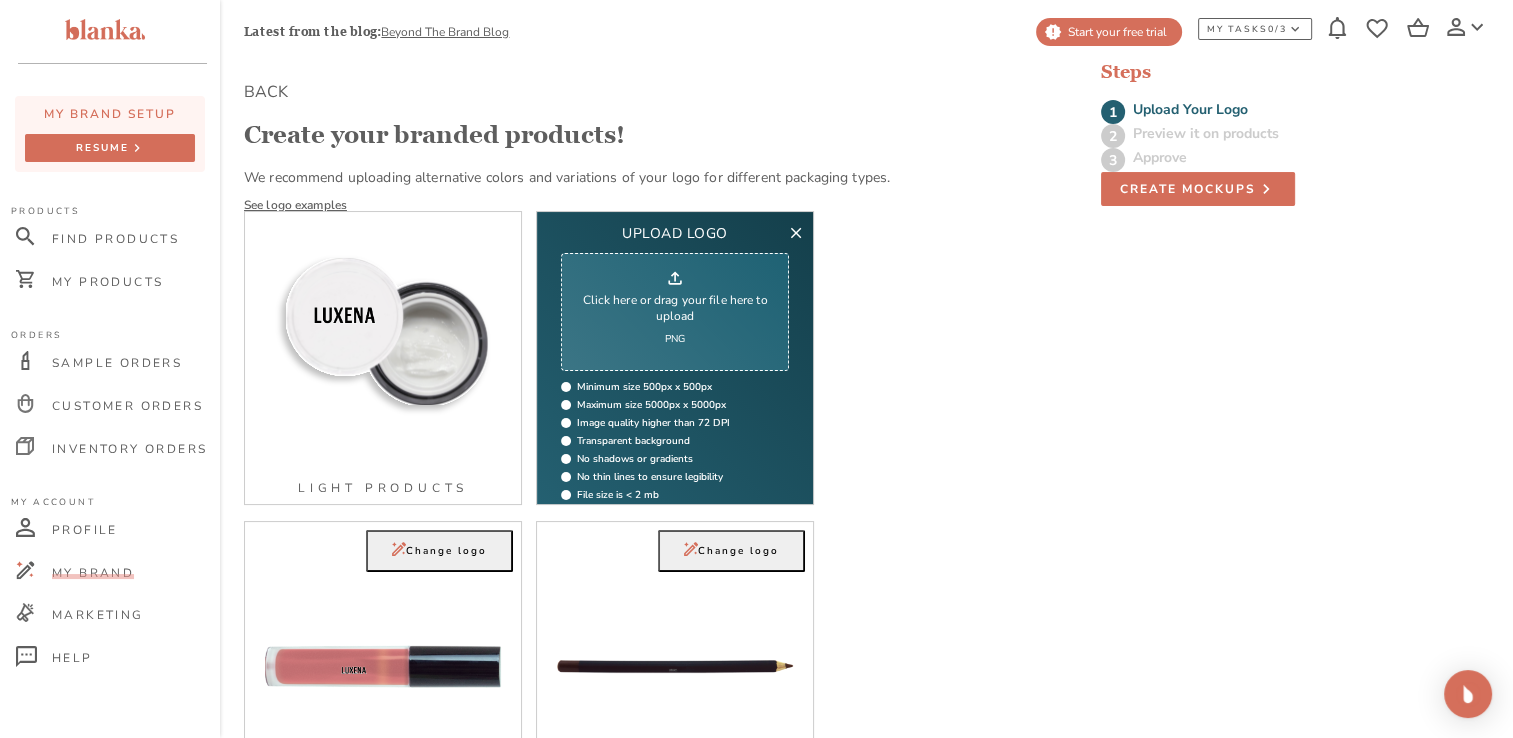 type on "C:\fakepath\ChatGPT Image 7 juil. 2025, 16_13_13.png" 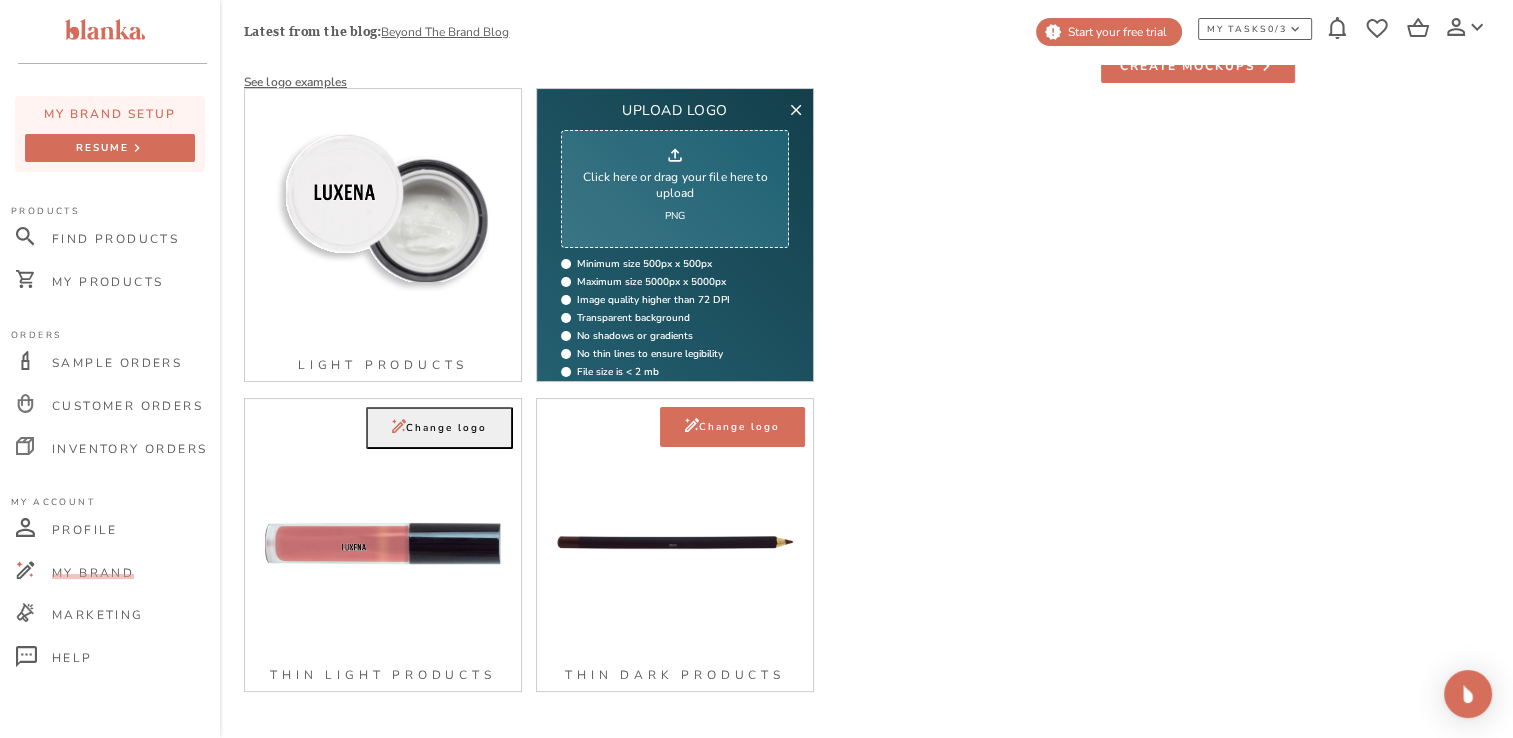 click on "Change logo" at bounding box center (446, 428) 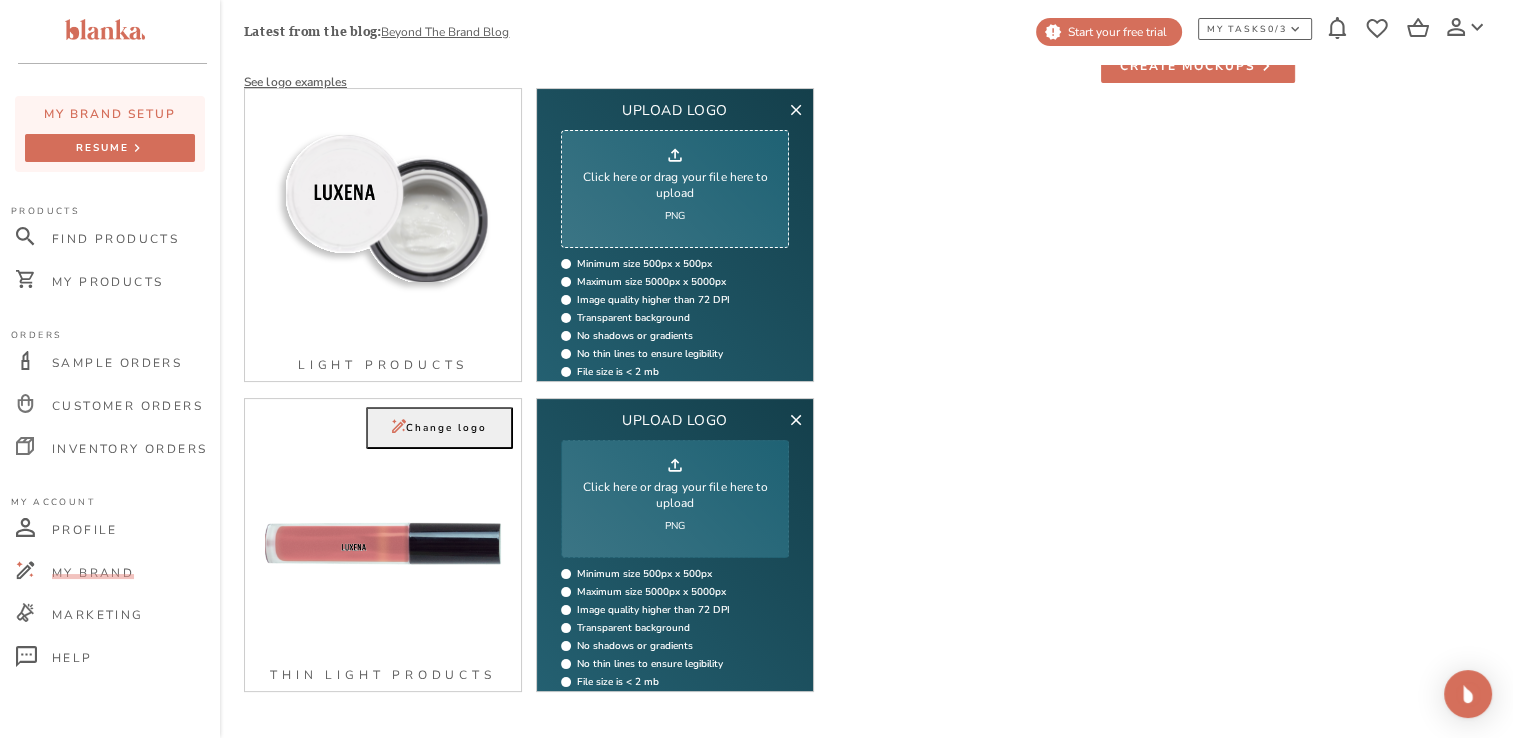 click on "Click here or drag your file here to upload" at bounding box center (675, 185) 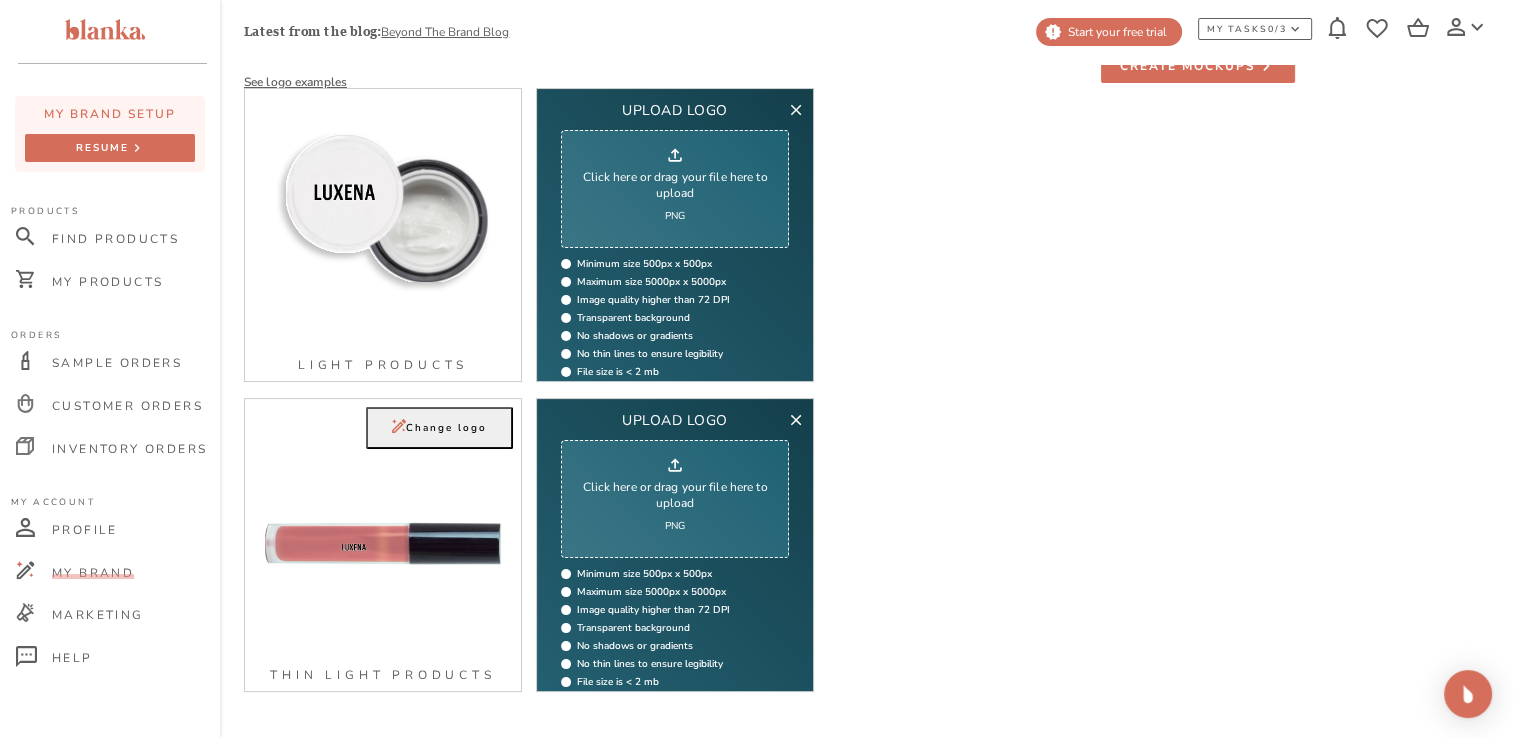 type on "C:\fakepath\ChatGPT Image 7 juil. 2025, 16_13_13.png" 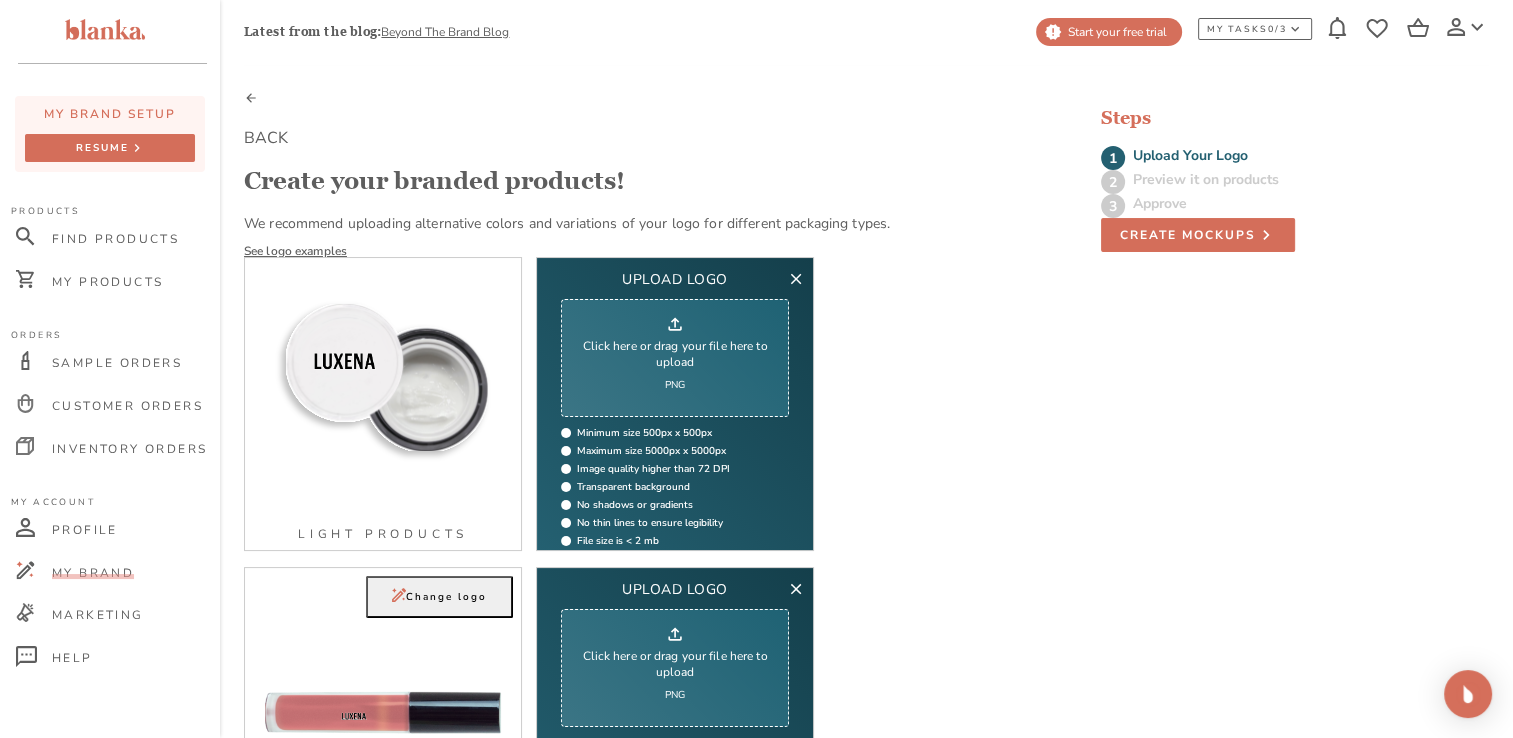 scroll, scrollTop: 255, scrollLeft: 0, axis: vertical 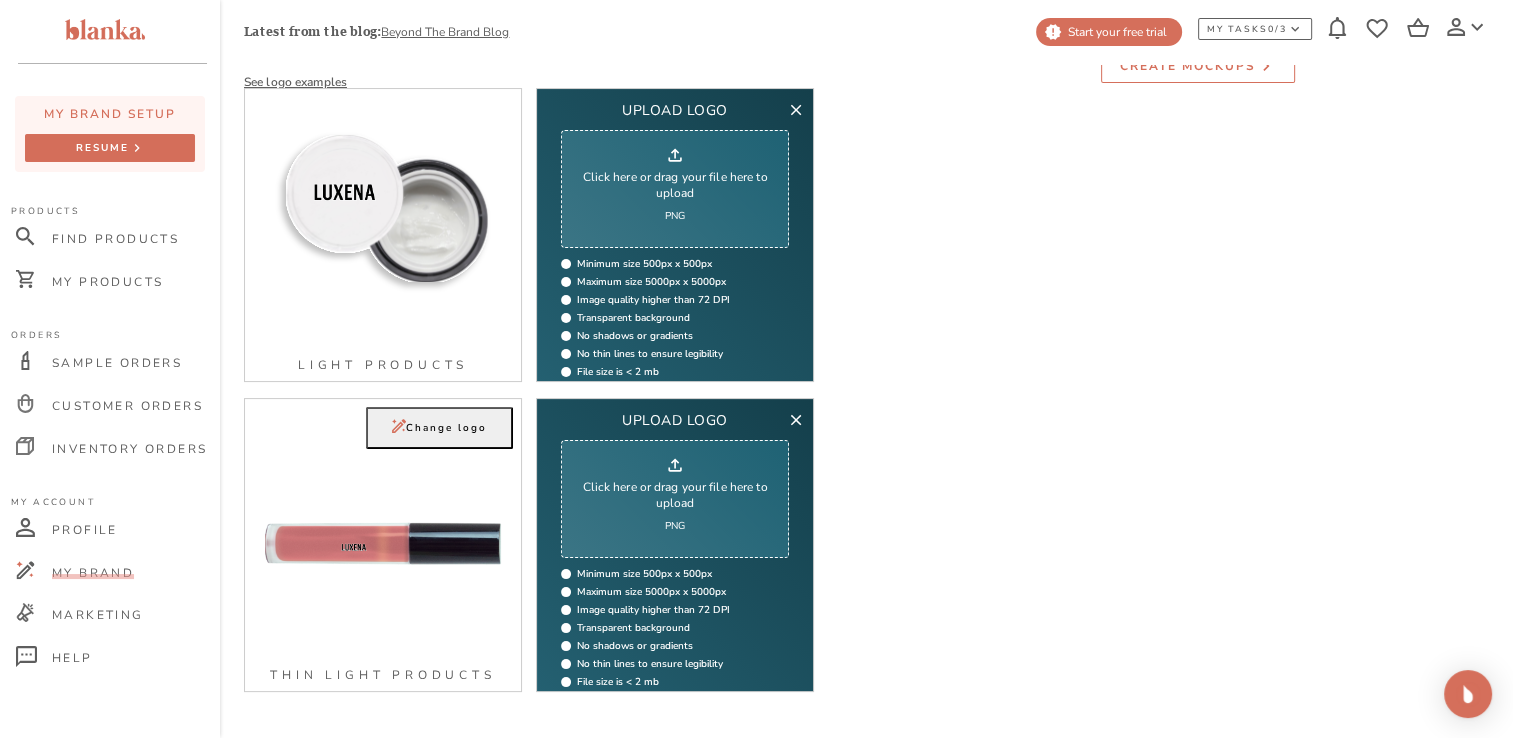 click on "Create Mockups" at bounding box center (1188, 66) 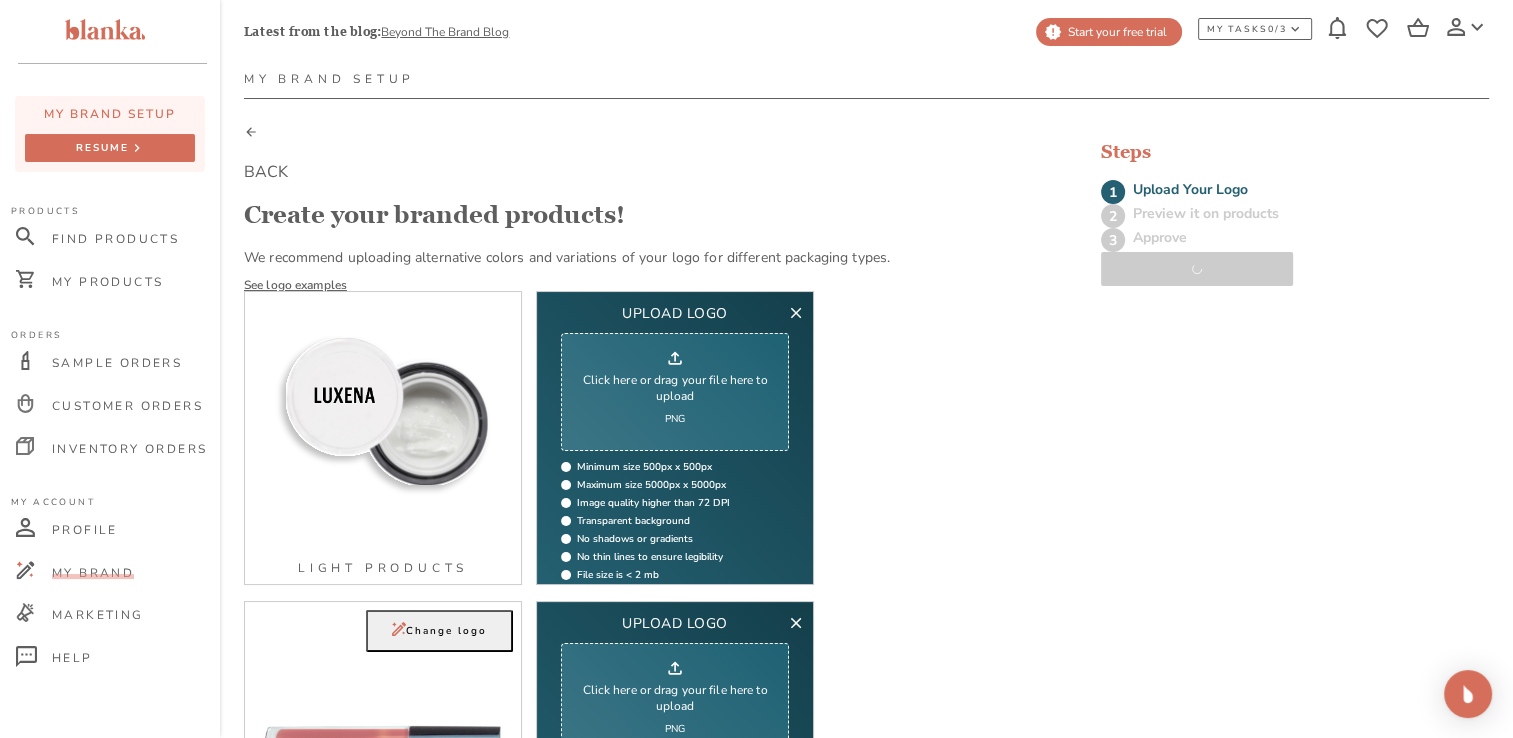 scroll, scrollTop: 45, scrollLeft: 0, axis: vertical 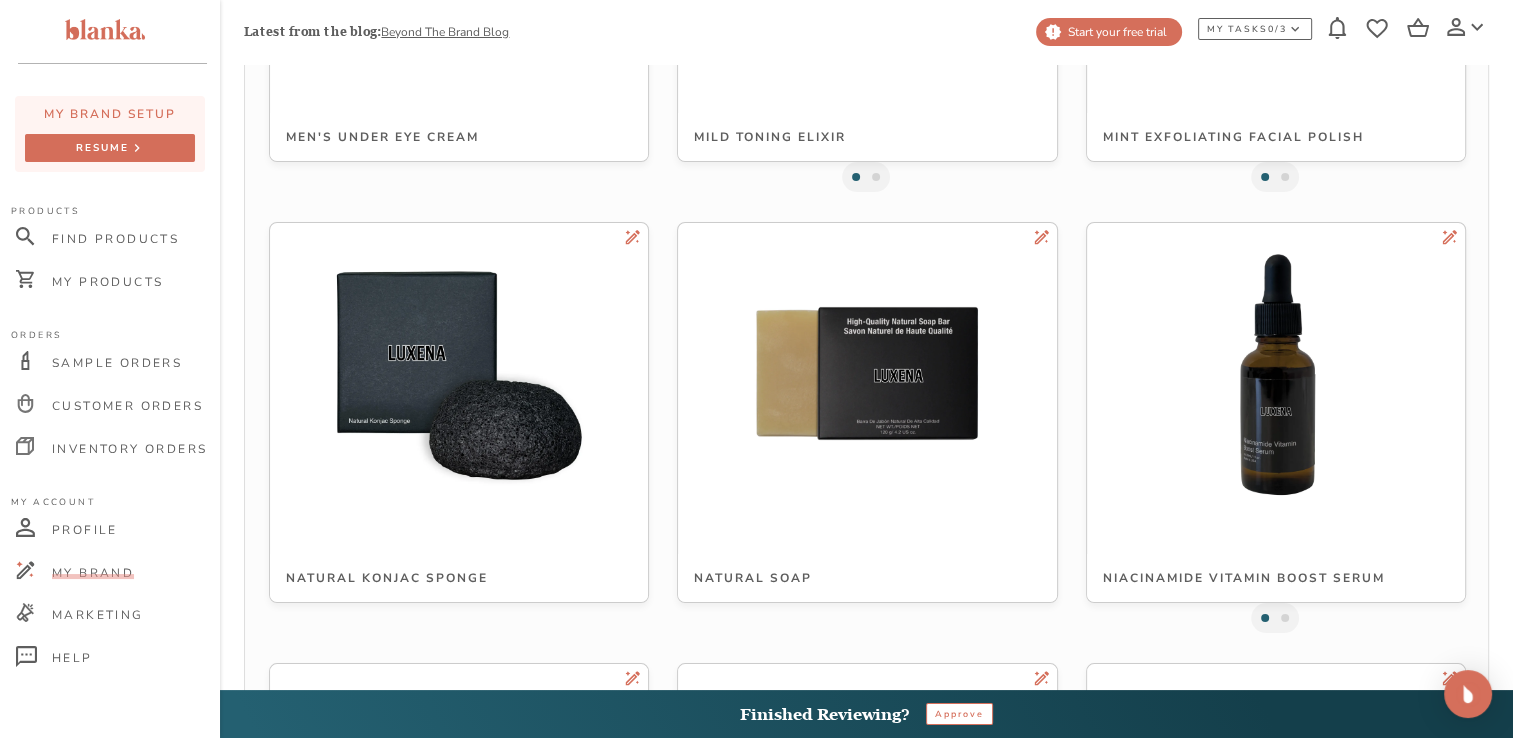 click on "Approve" at bounding box center (959, 714) 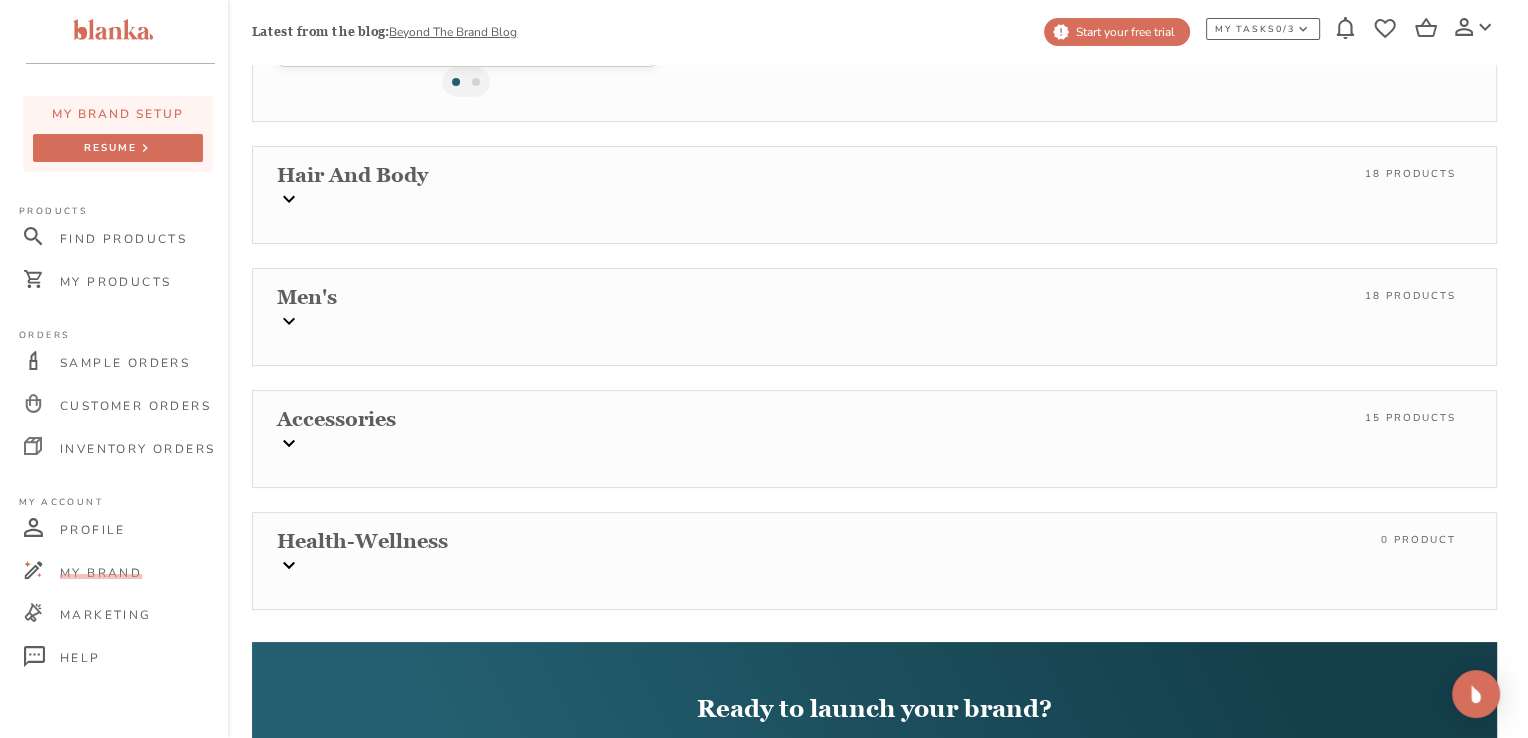 scroll, scrollTop: 8162, scrollLeft: 0, axis: vertical 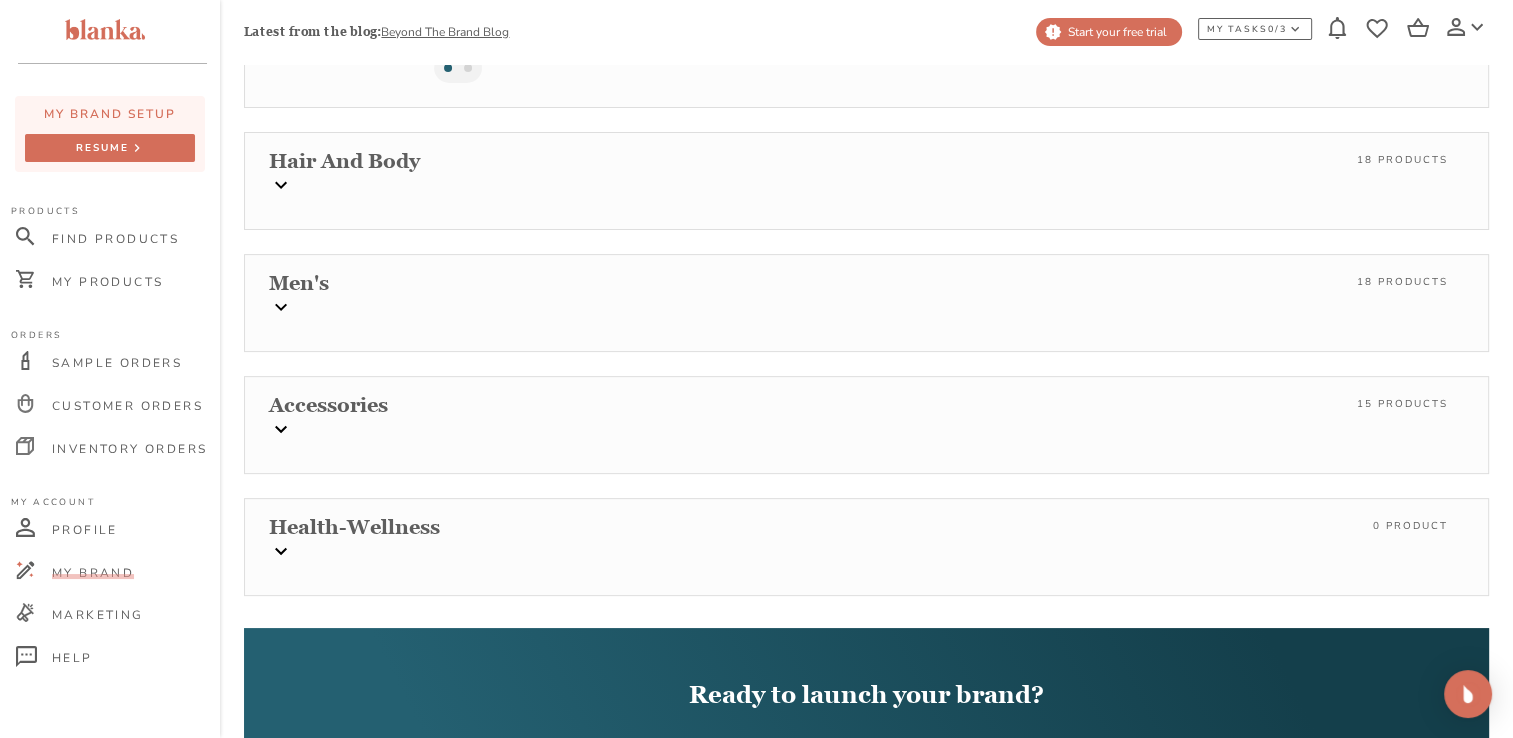 click on "Approve your logo" at bounding box center [866, 774] 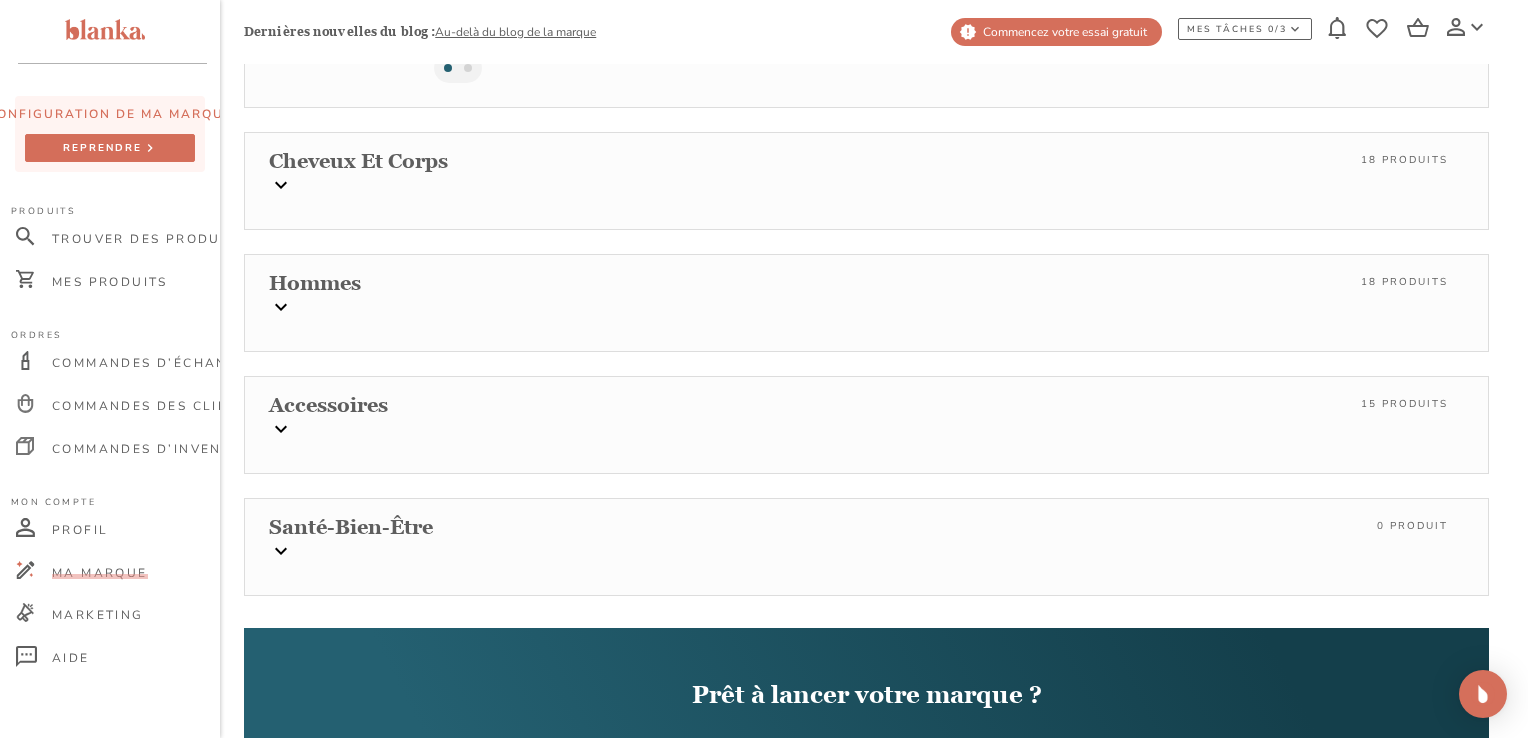 click on "Oui, construire ma gamme de produits" at bounding box center (510, 1207) 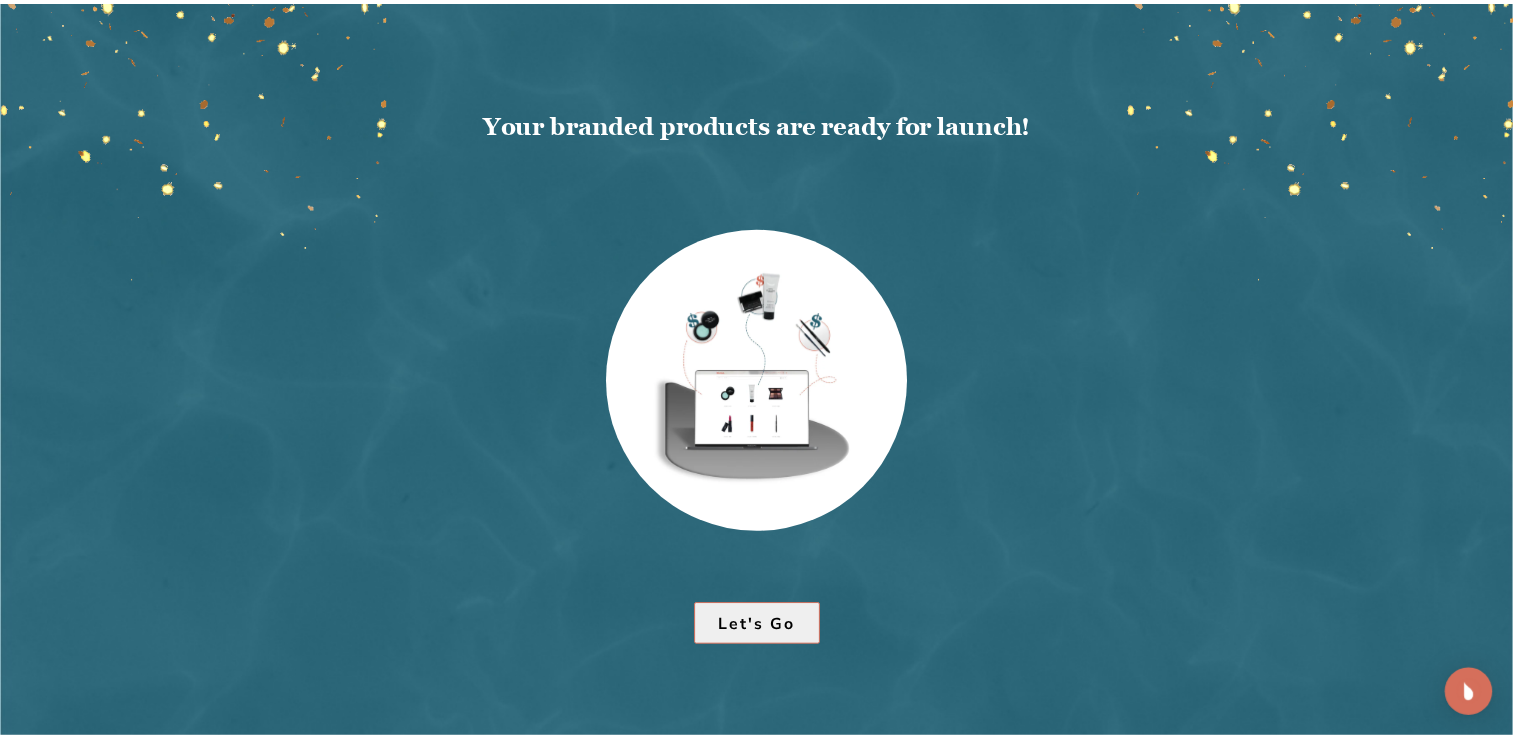 scroll, scrollTop: 50, scrollLeft: 0, axis: vertical 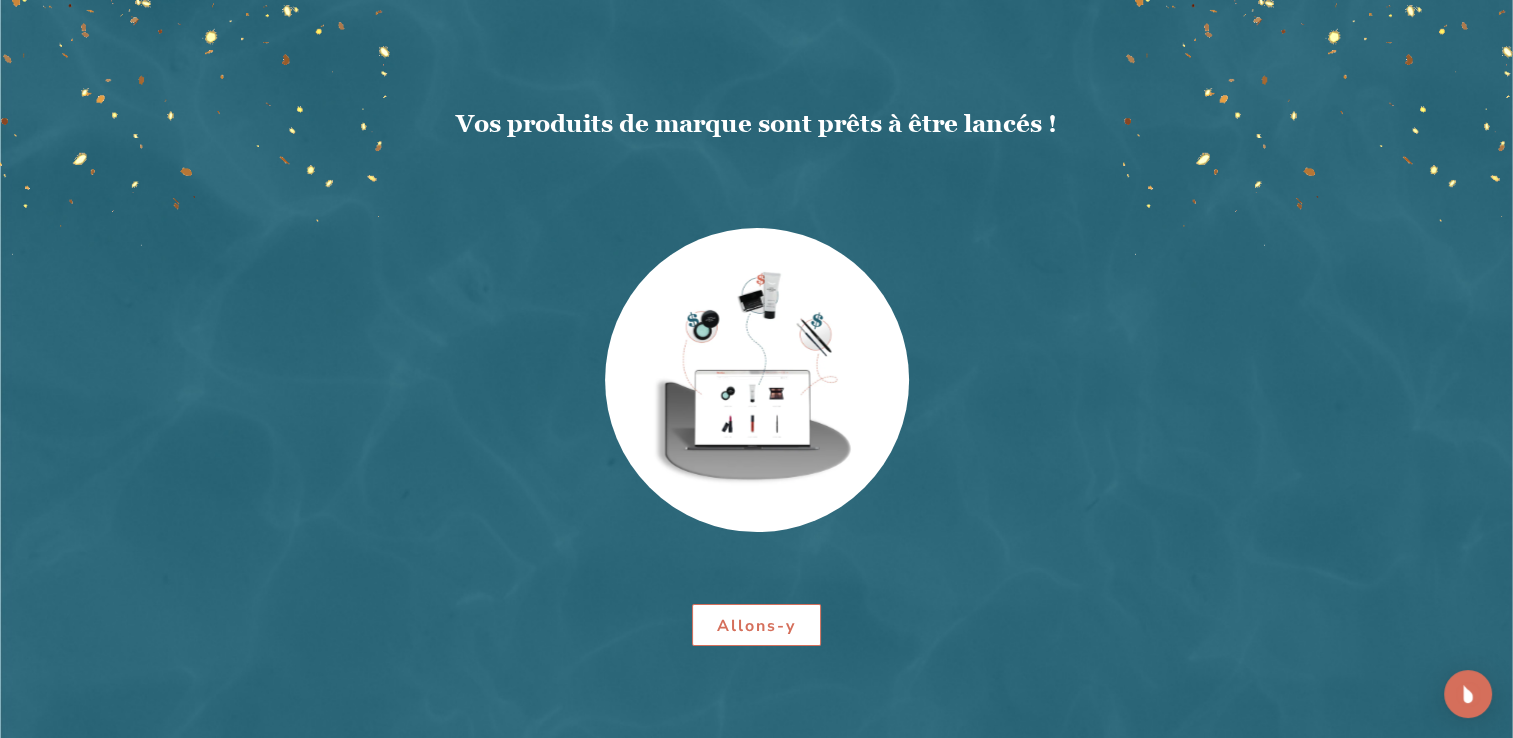 click on "Allons-y" at bounding box center [756, 626] 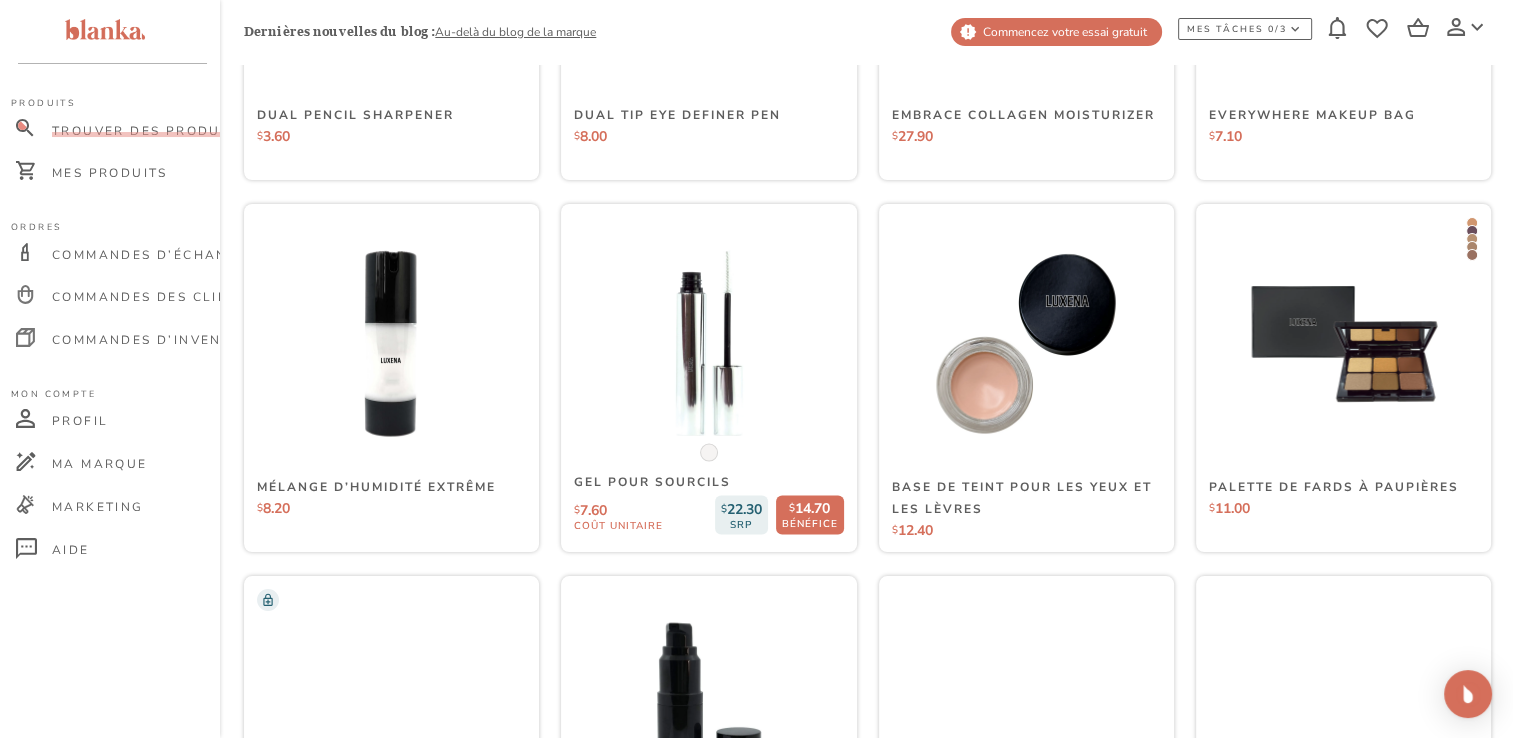 scroll, scrollTop: 3881, scrollLeft: 0, axis: vertical 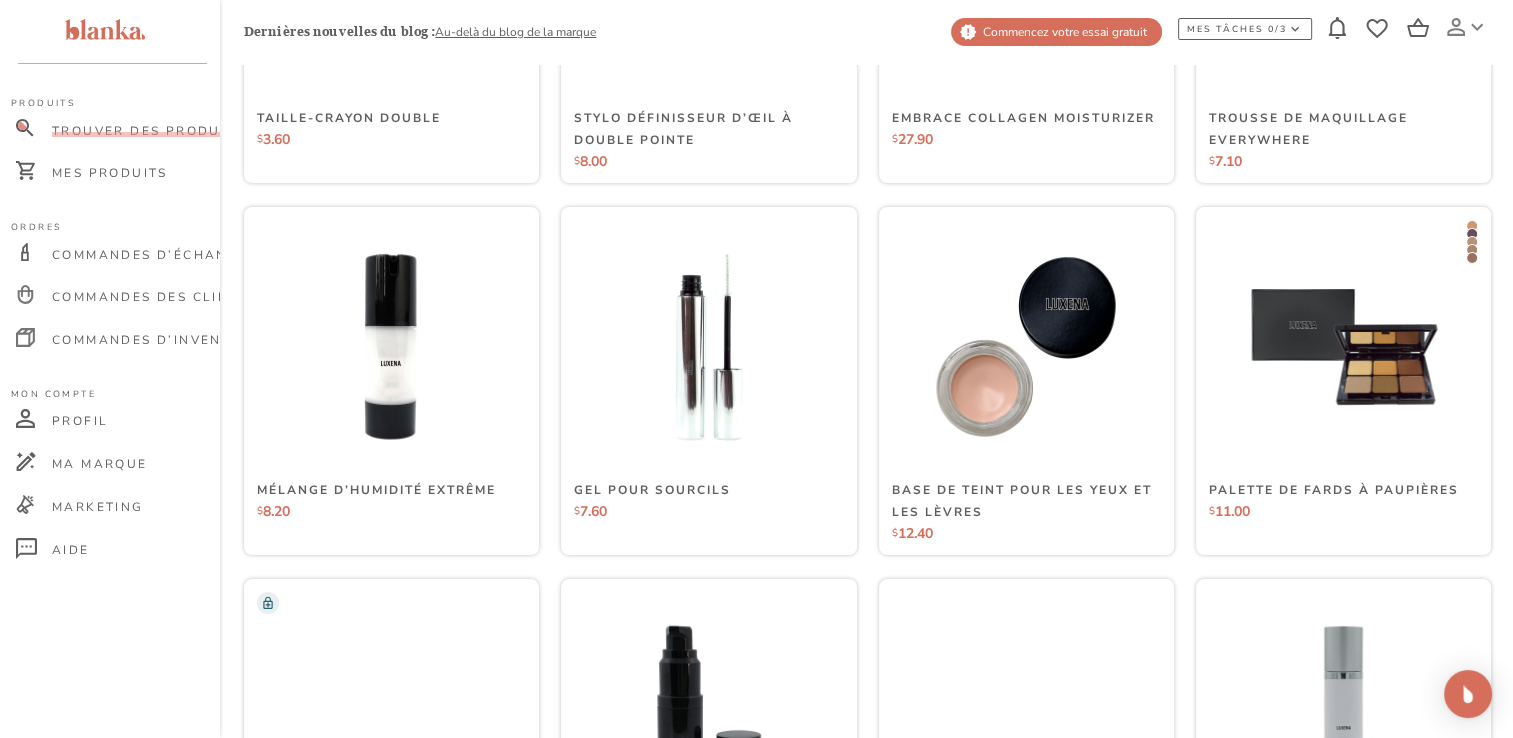 click at bounding box center [1456, 27] 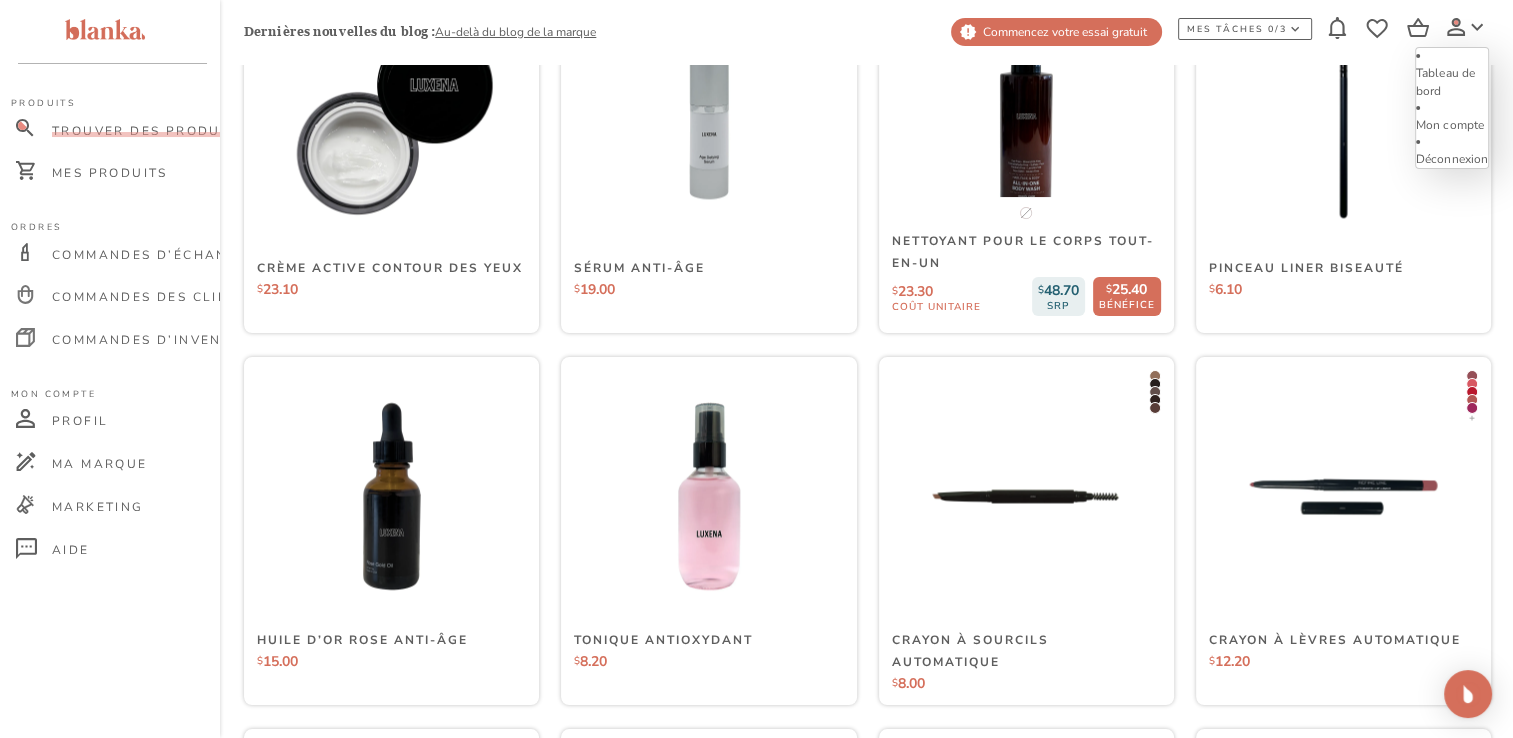 scroll, scrollTop: 0, scrollLeft: 0, axis: both 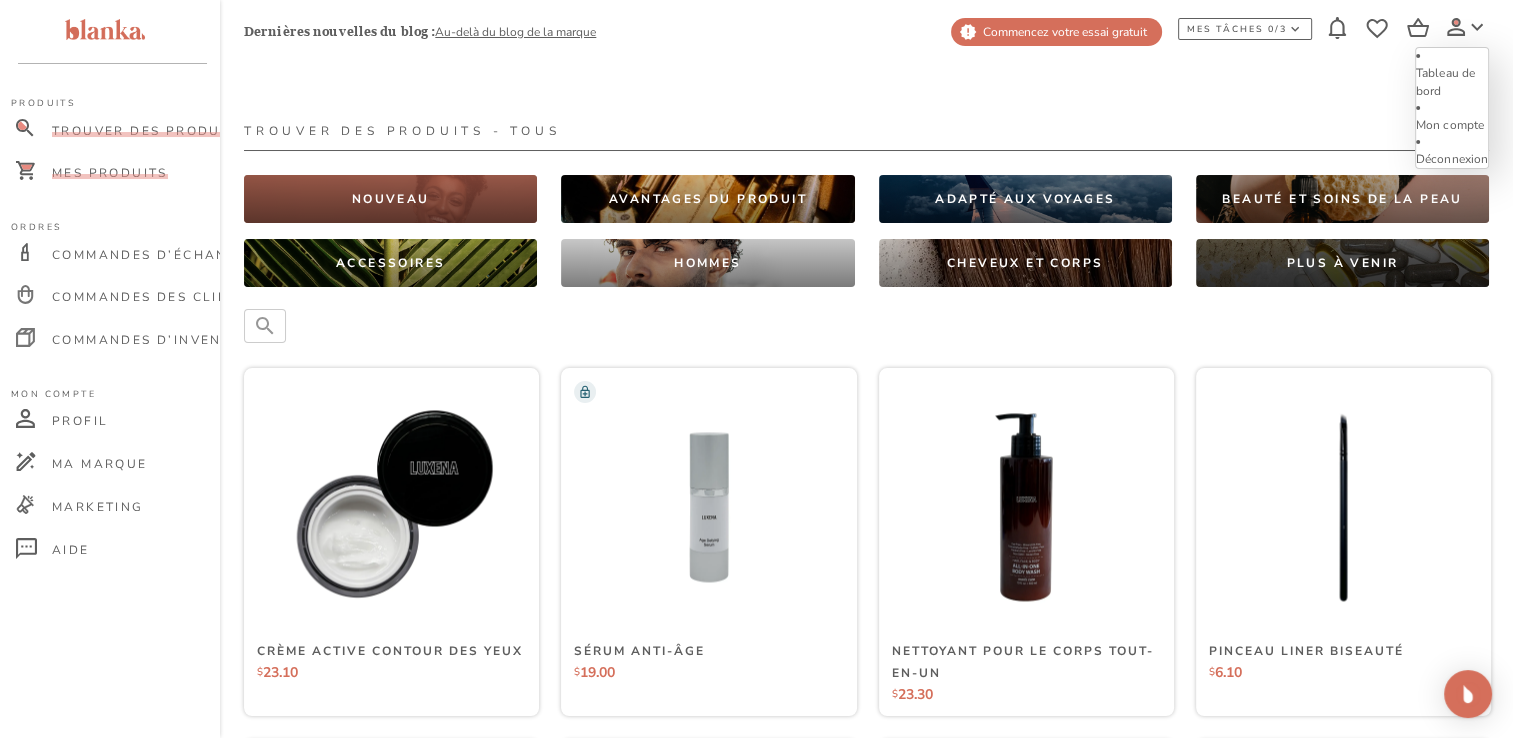 click on "Mes produits" at bounding box center [110, 173] 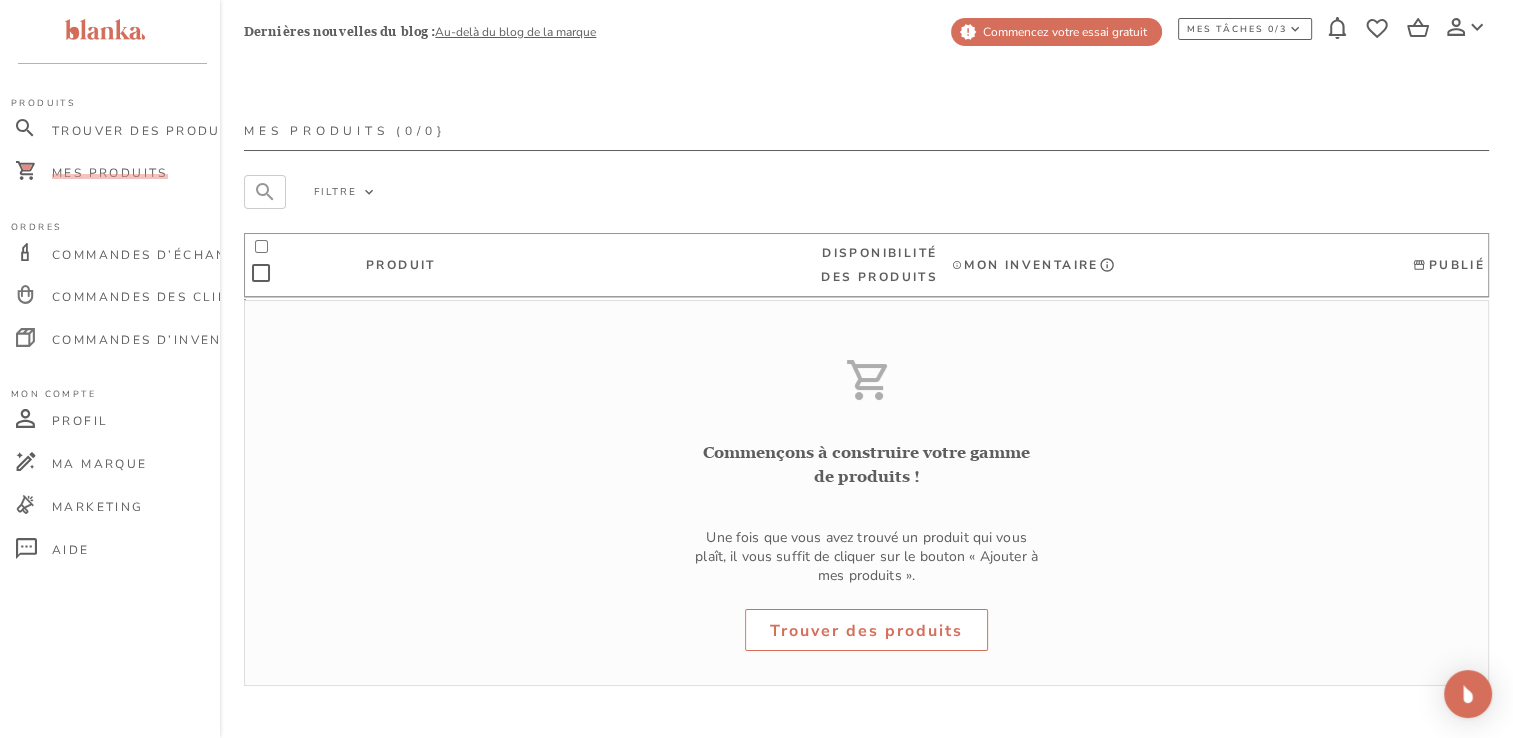 click on "Trouver des produits" at bounding box center (866, 631) 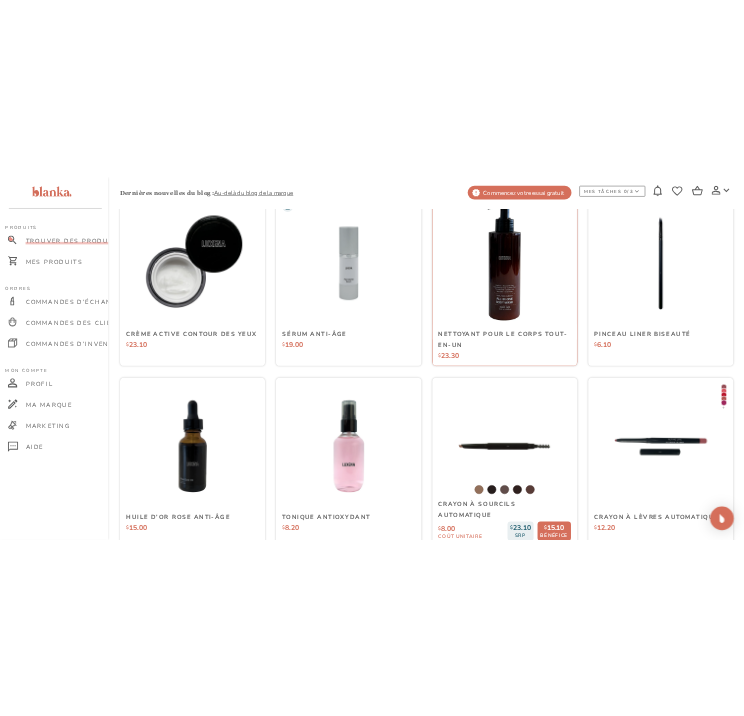 scroll, scrollTop: 334, scrollLeft: 0, axis: vertical 